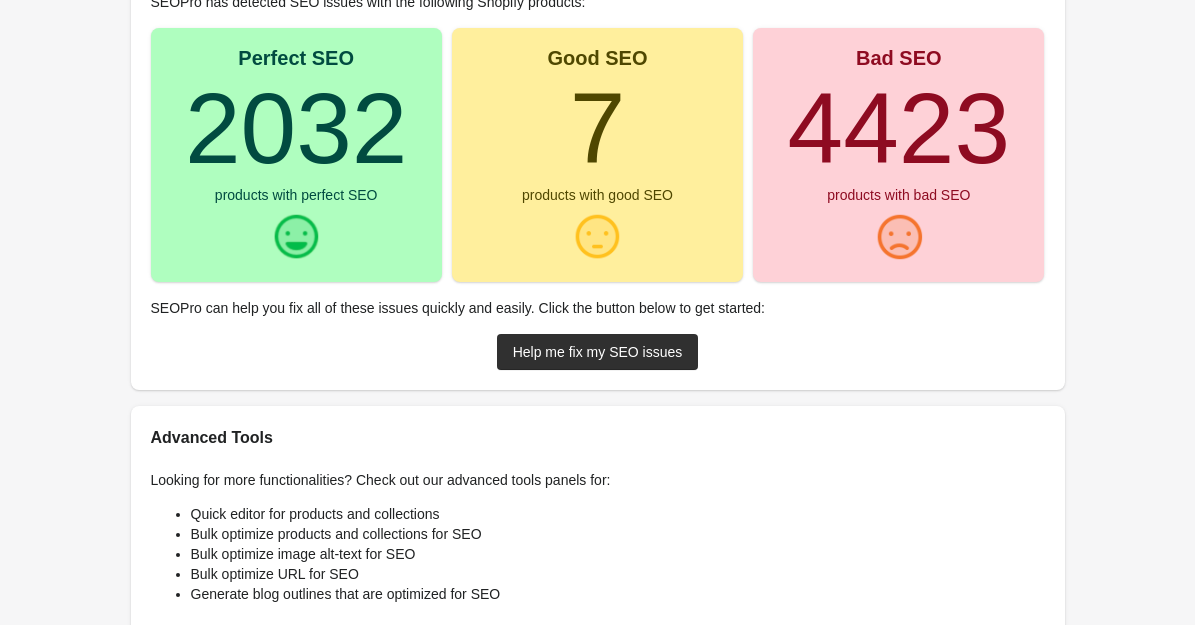scroll, scrollTop: 293, scrollLeft: 0, axis: vertical 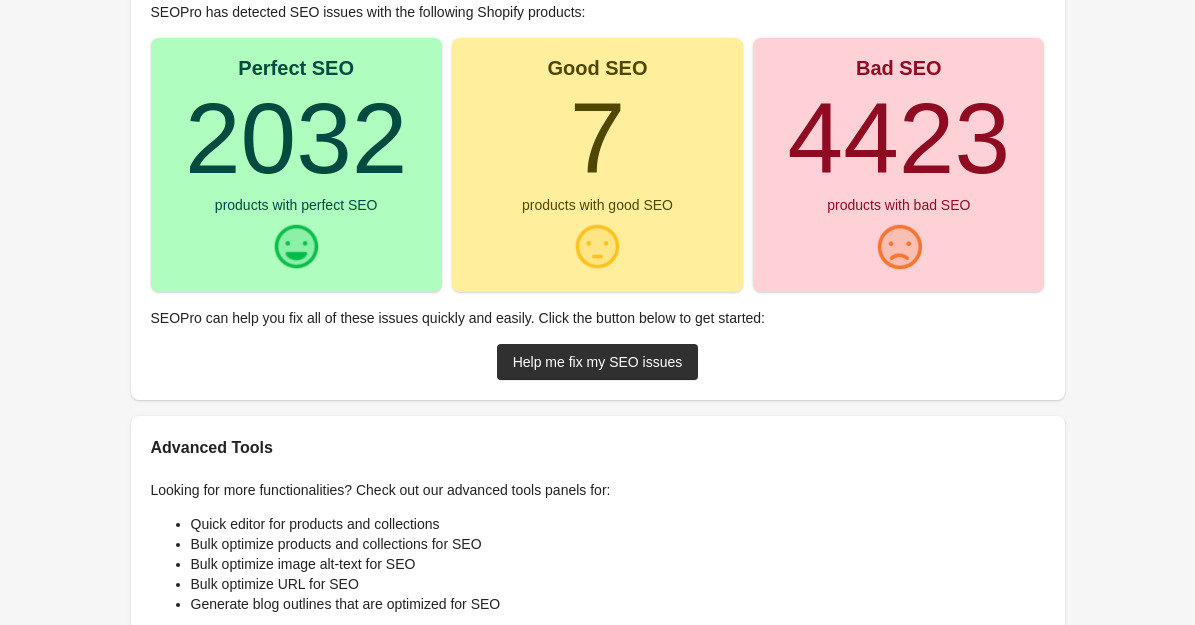 click on "4423" at bounding box center [899, 138] 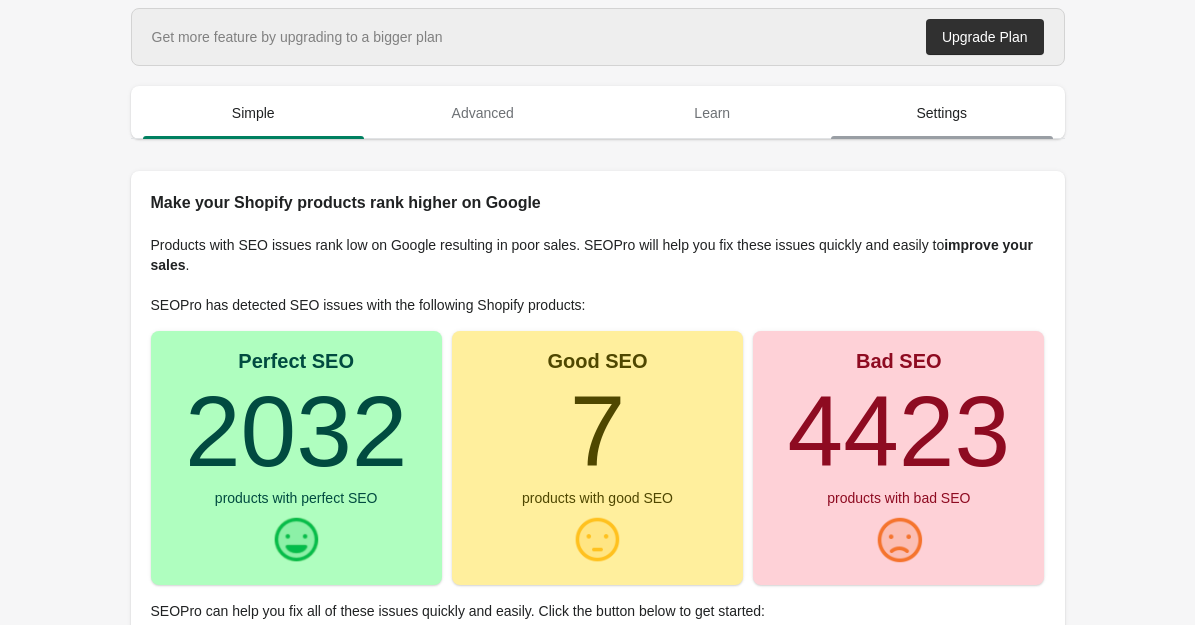 scroll, scrollTop: 0, scrollLeft: 0, axis: both 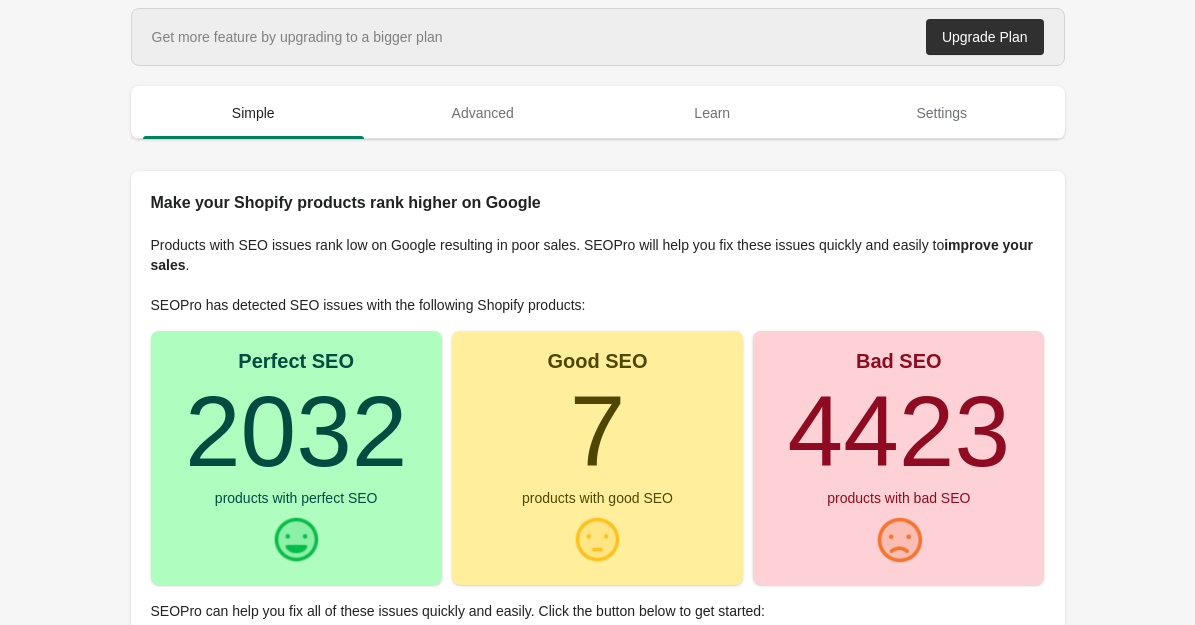click on "Get more feature by upgrading to a bigger plan" at bounding box center (297, 37) 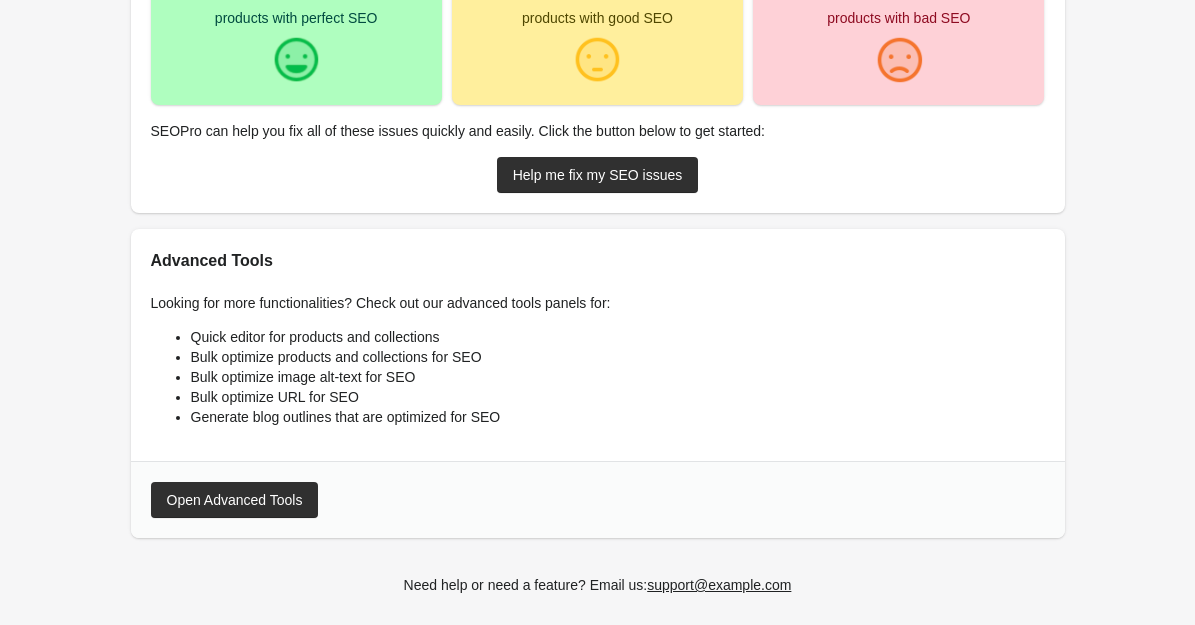 scroll, scrollTop: 488, scrollLeft: 0, axis: vertical 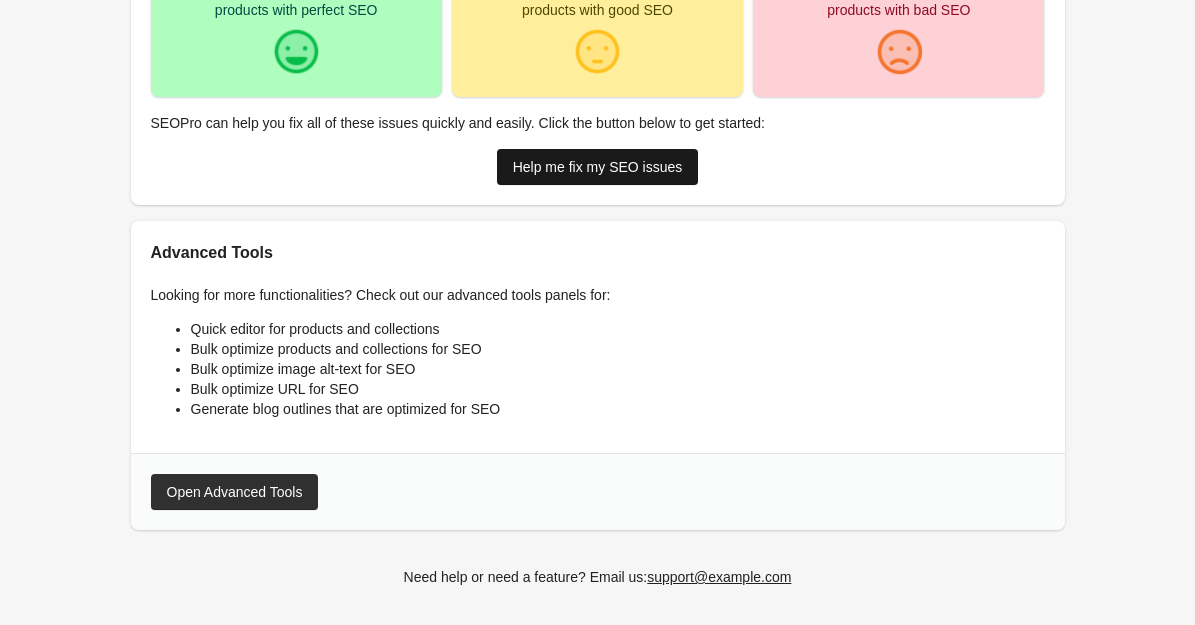 click on "Help me fix my SEO issues" at bounding box center [598, 167] 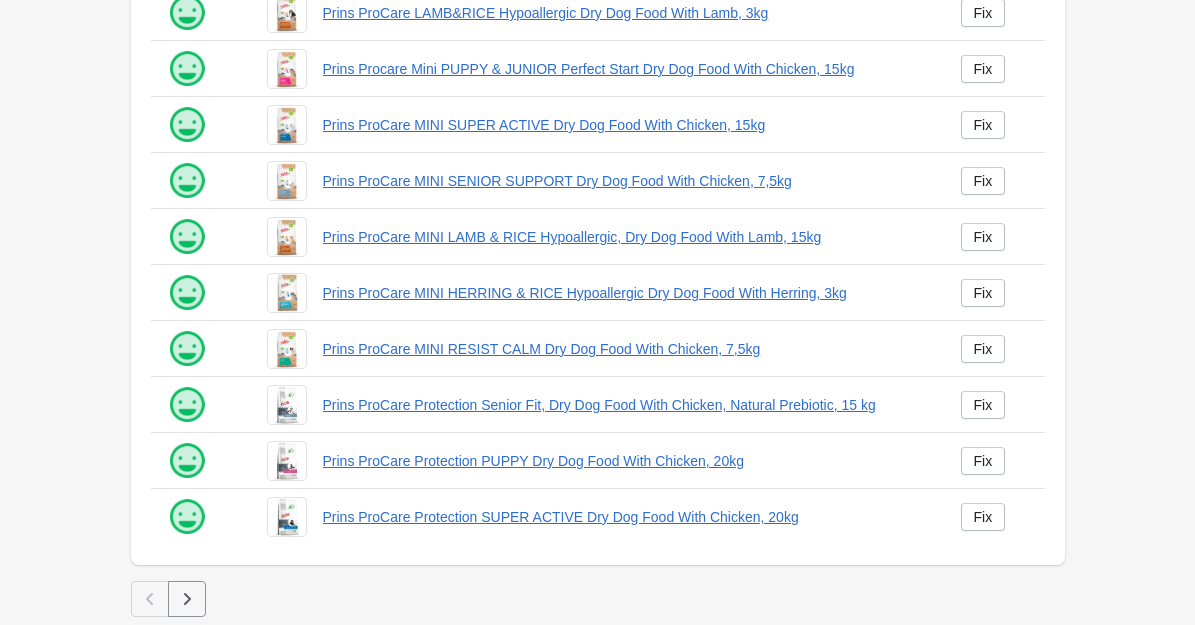 scroll, scrollTop: 0, scrollLeft: 0, axis: both 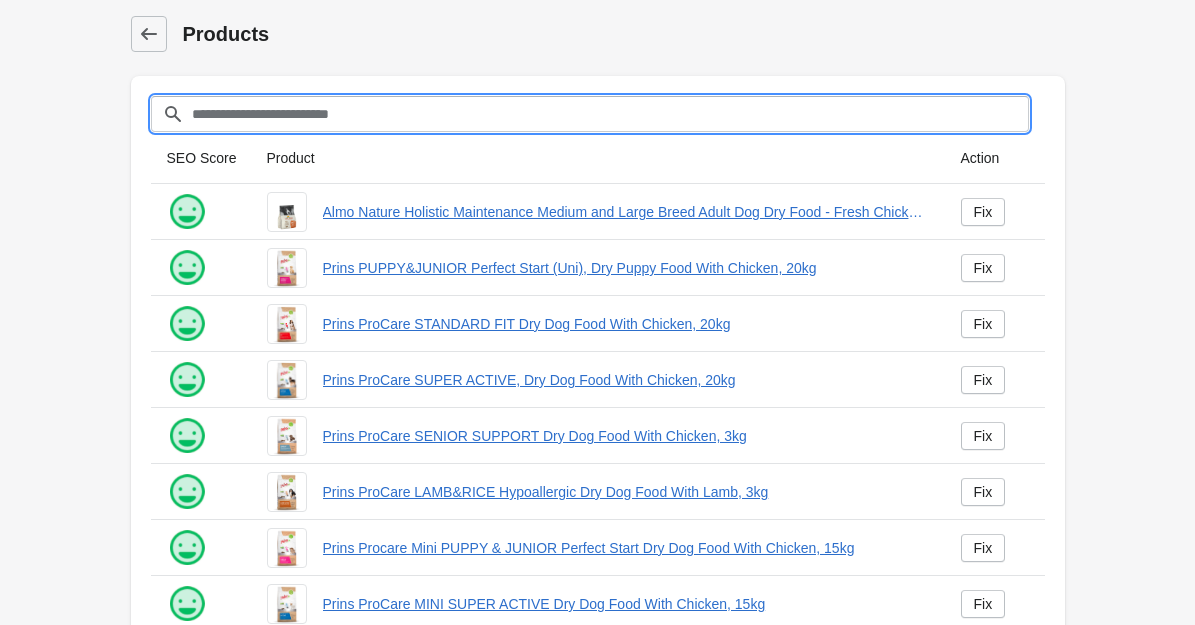 click on "Filter[title]" at bounding box center (610, 114) 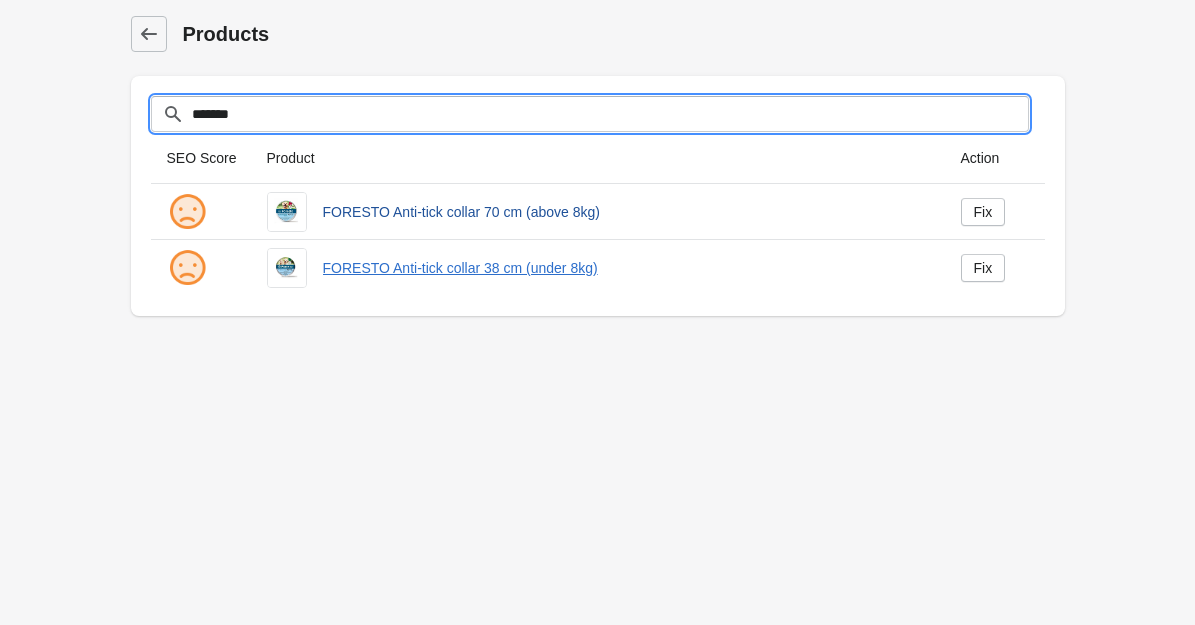 type on "*******" 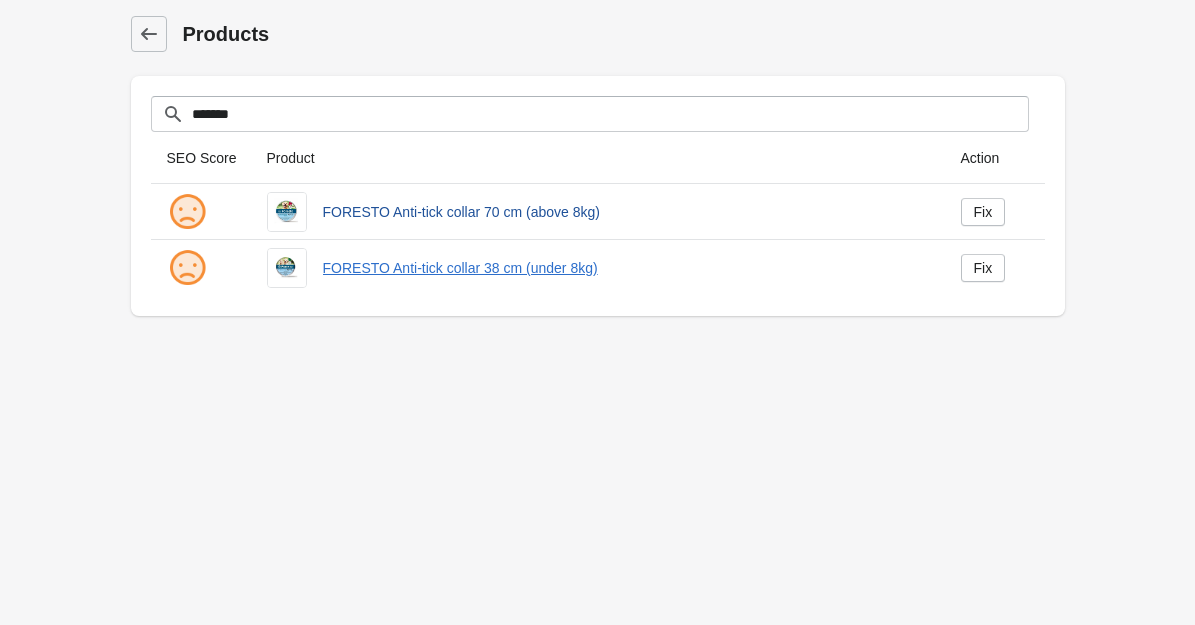 click on "FORESTO Anti-tick collar 70 cm (above 8kg)" at bounding box center (626, 212) 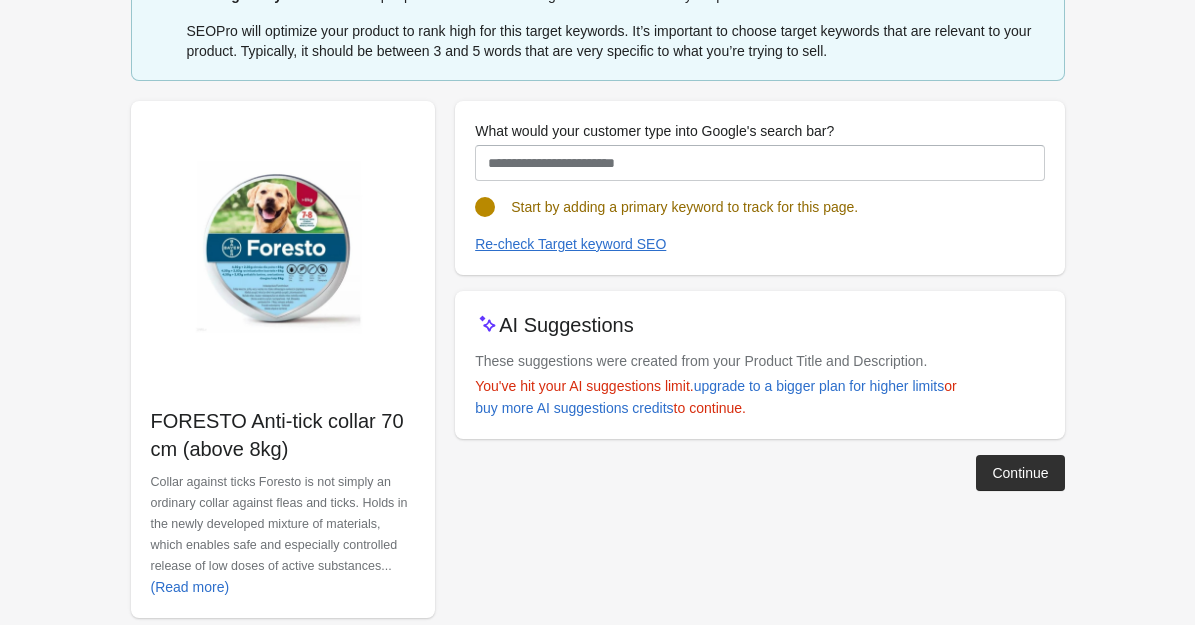 scroll, scrollTop: 108, scrollLeft: 0, axis: vertical 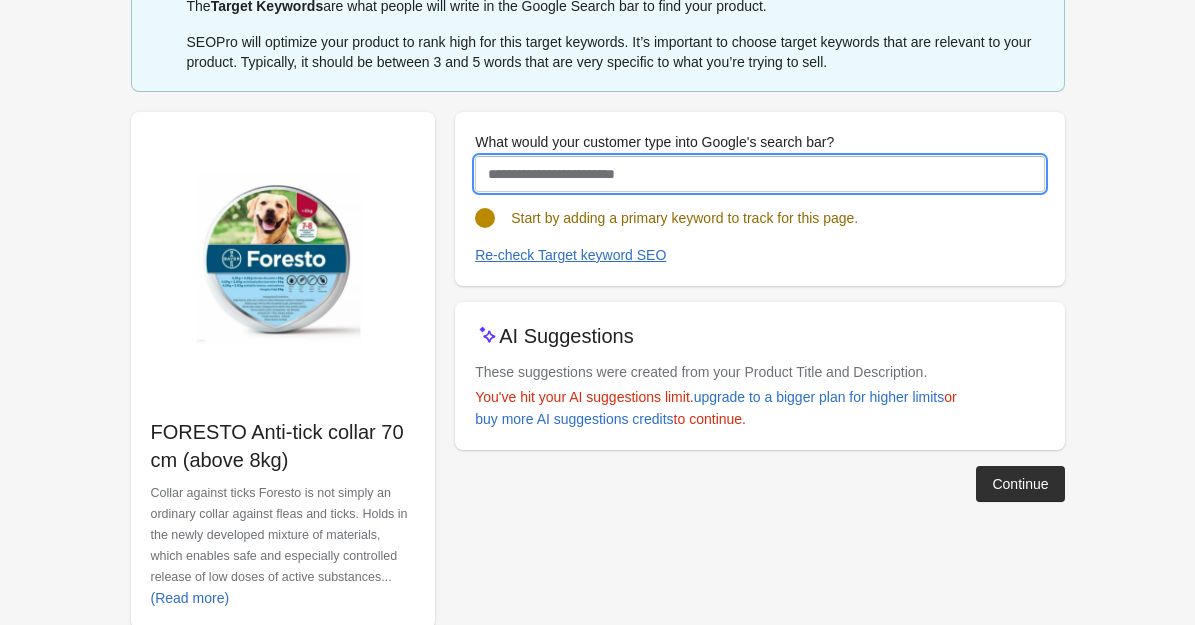 click on "What would your customer type into Google's search bar?" at bounding box center (759, 174) 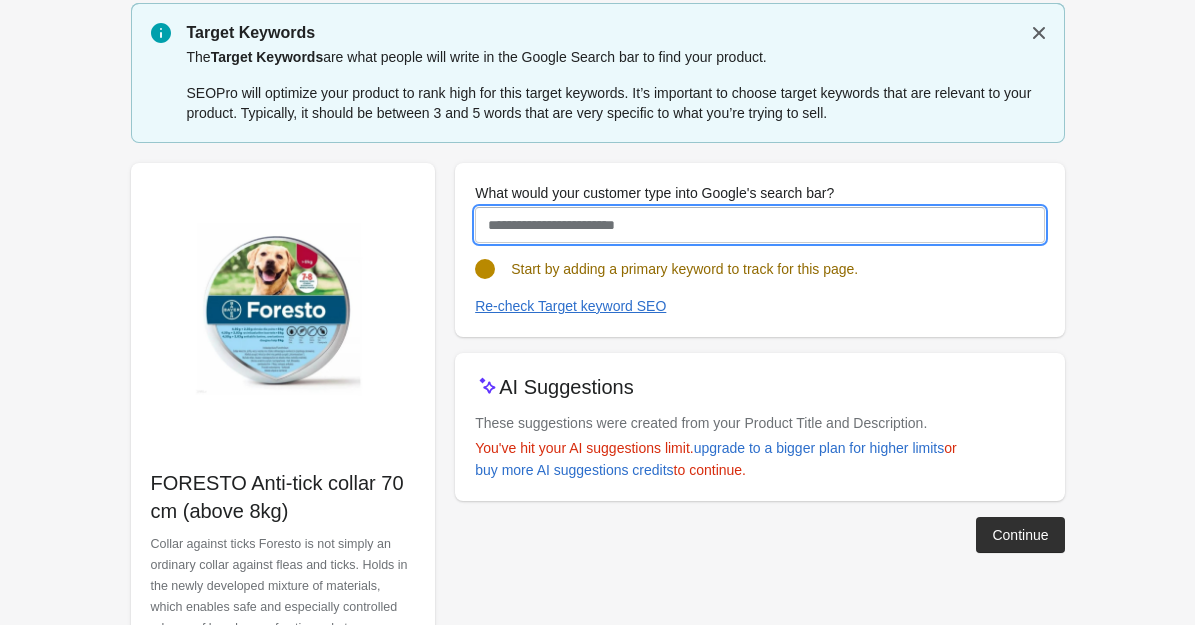 scroll, scrollTop: 0, scrollLeft: 0, axis: both 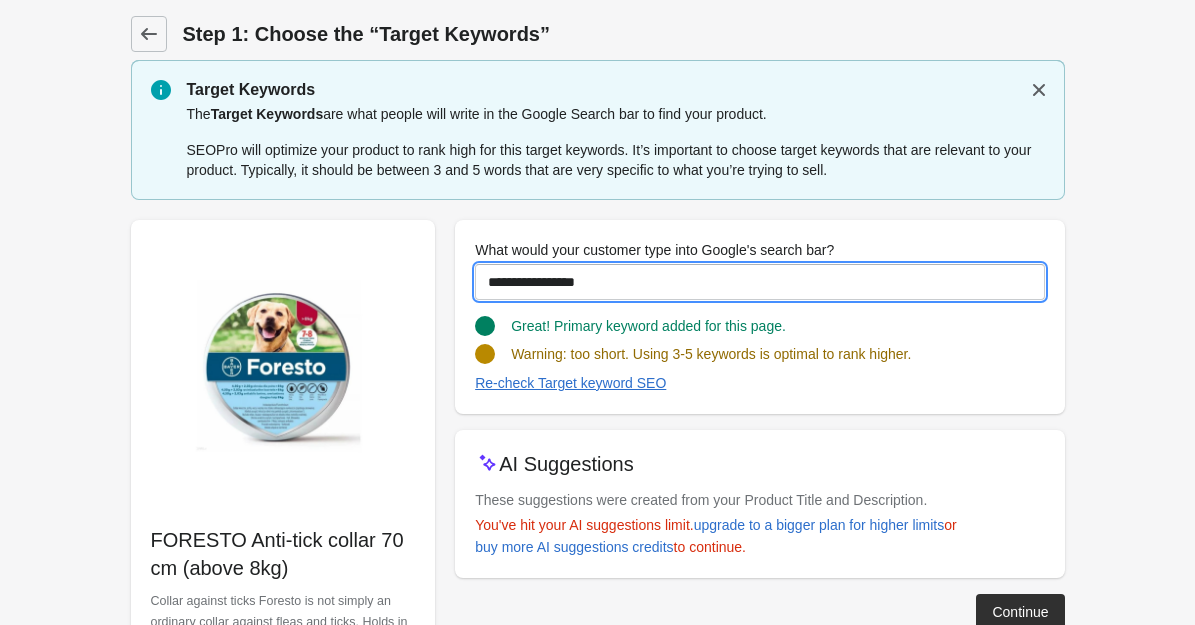 click on "**********" at bounding box center (759, 282) 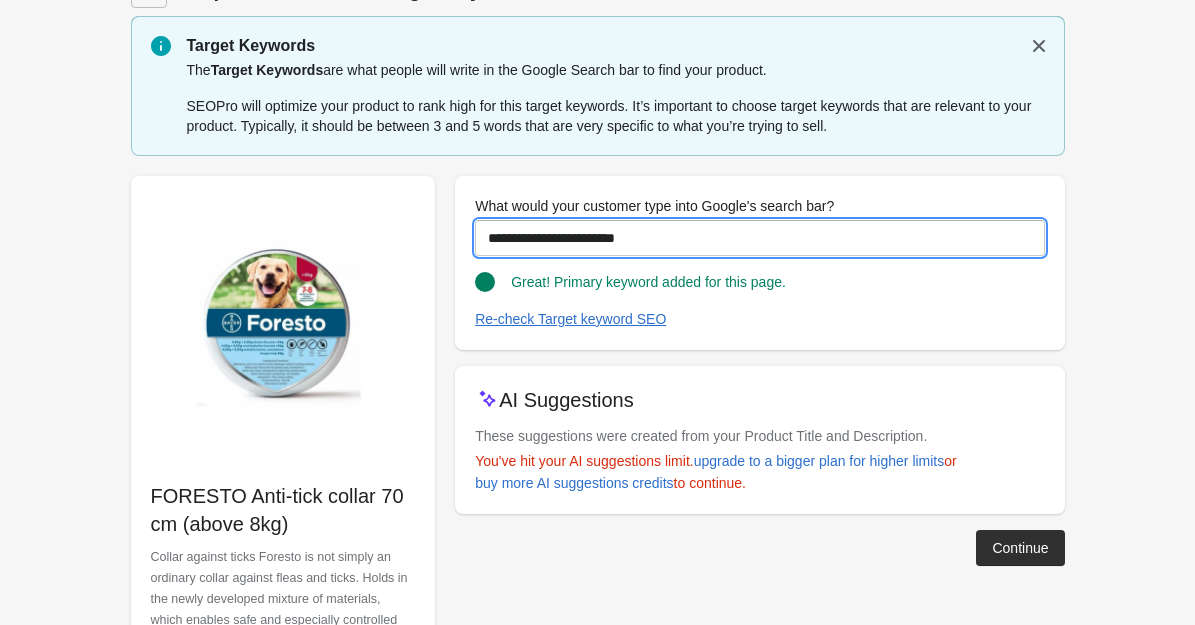 scroll, scrollTop: 48, scrollLeft: 0, axis: vertical 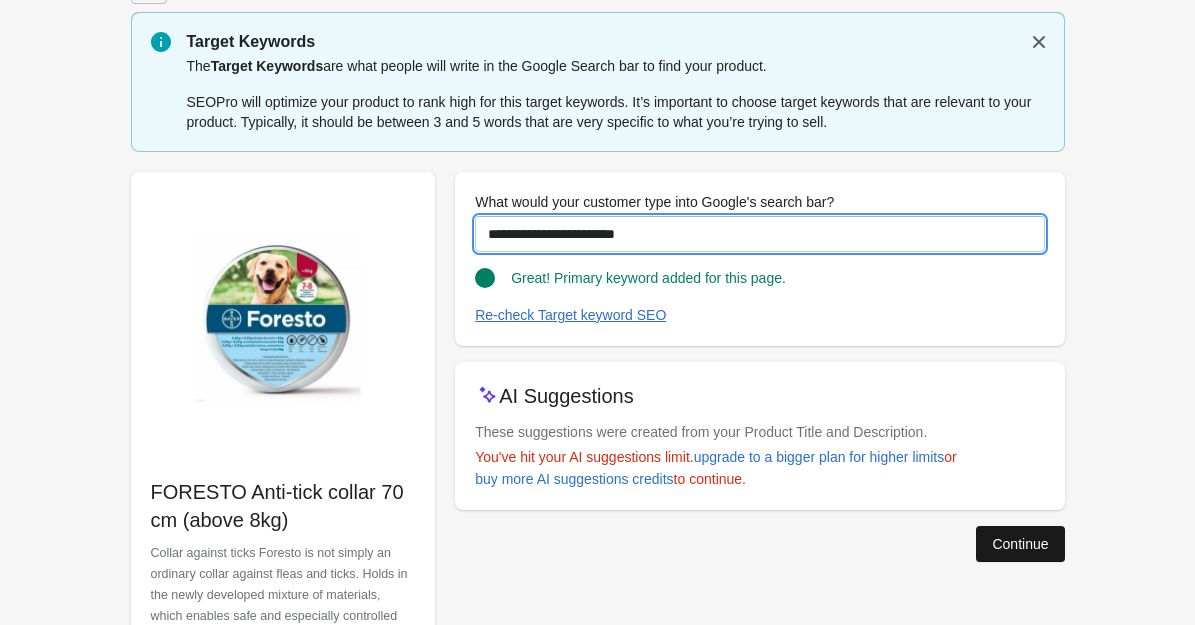 type on "**********" 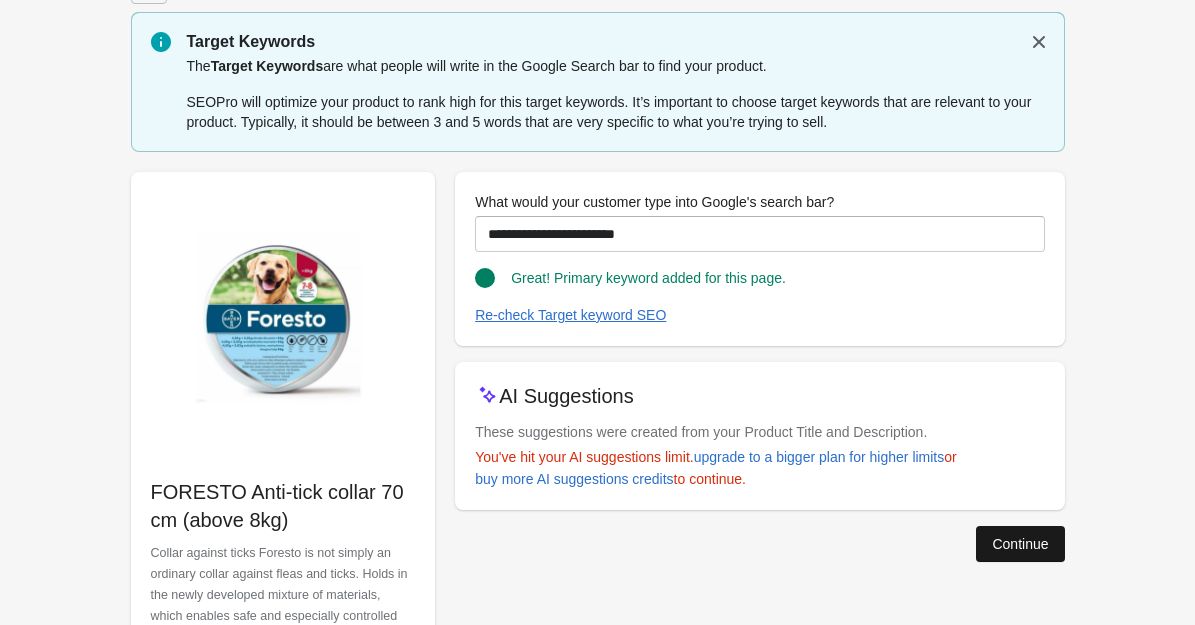 click on "Continue" at bounding box center [1020, 544] 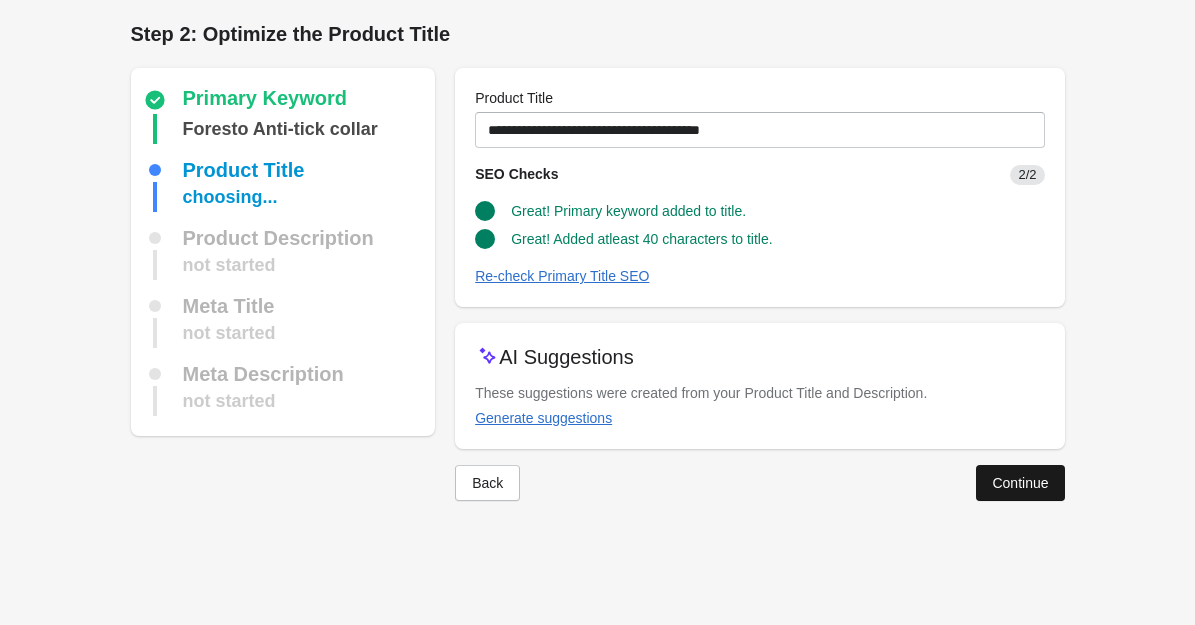 click on "Continue" at bounding box center (1020, 483) 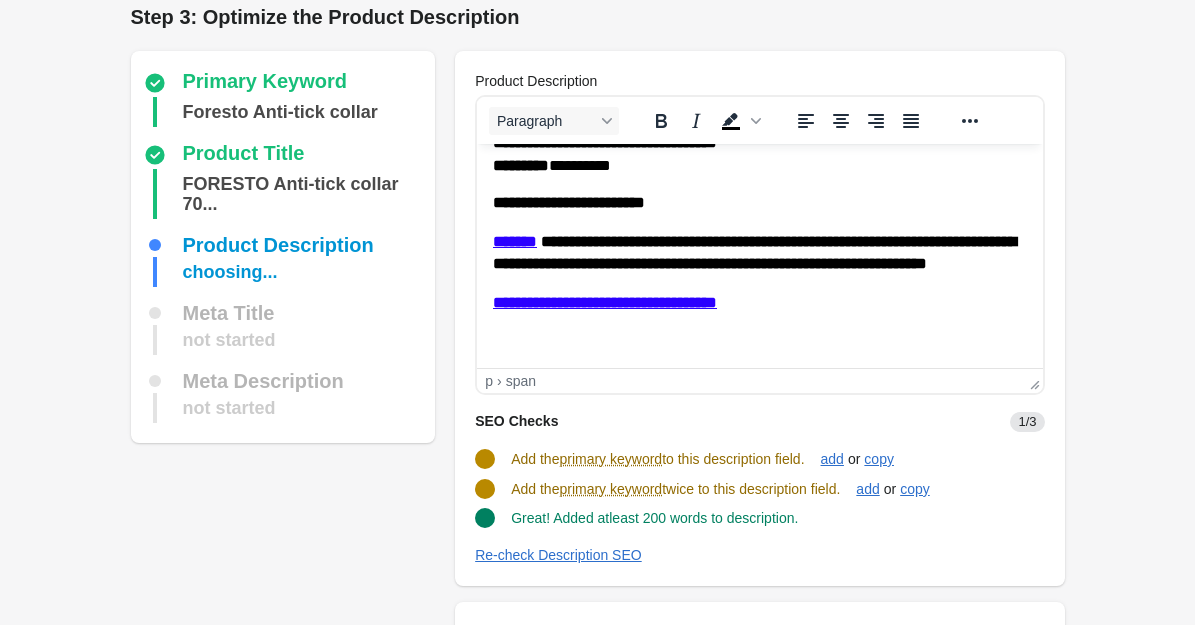 scroll, scrollTop: 22, scrollLeft: 0, axis: vertical 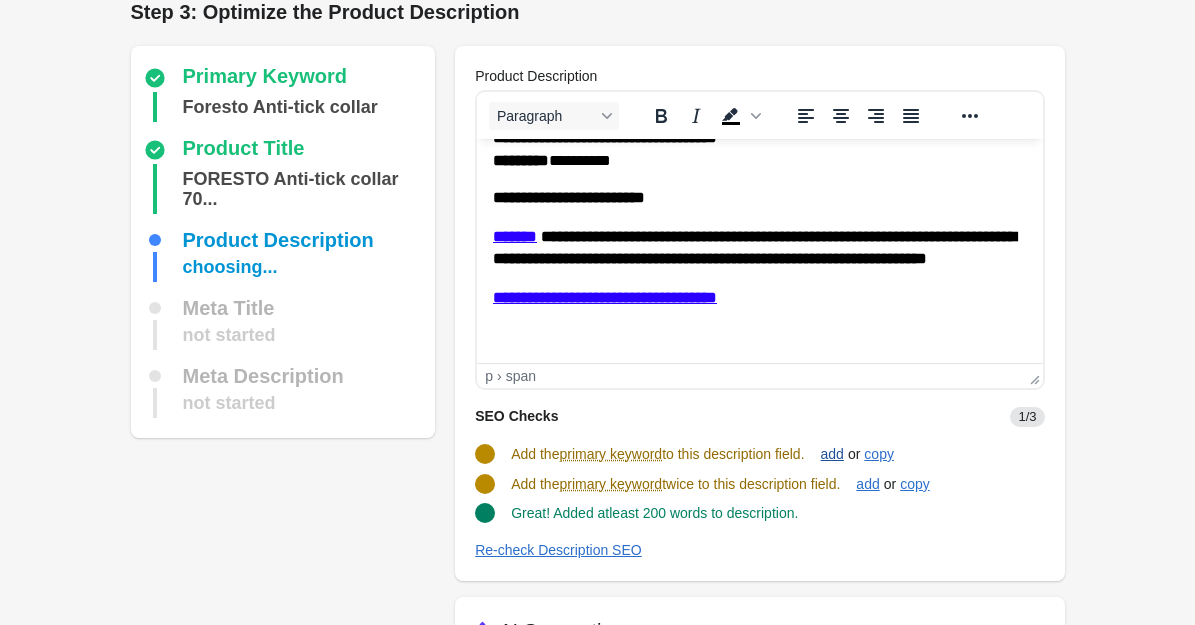 click on "add" at bounding box center [832, 454] 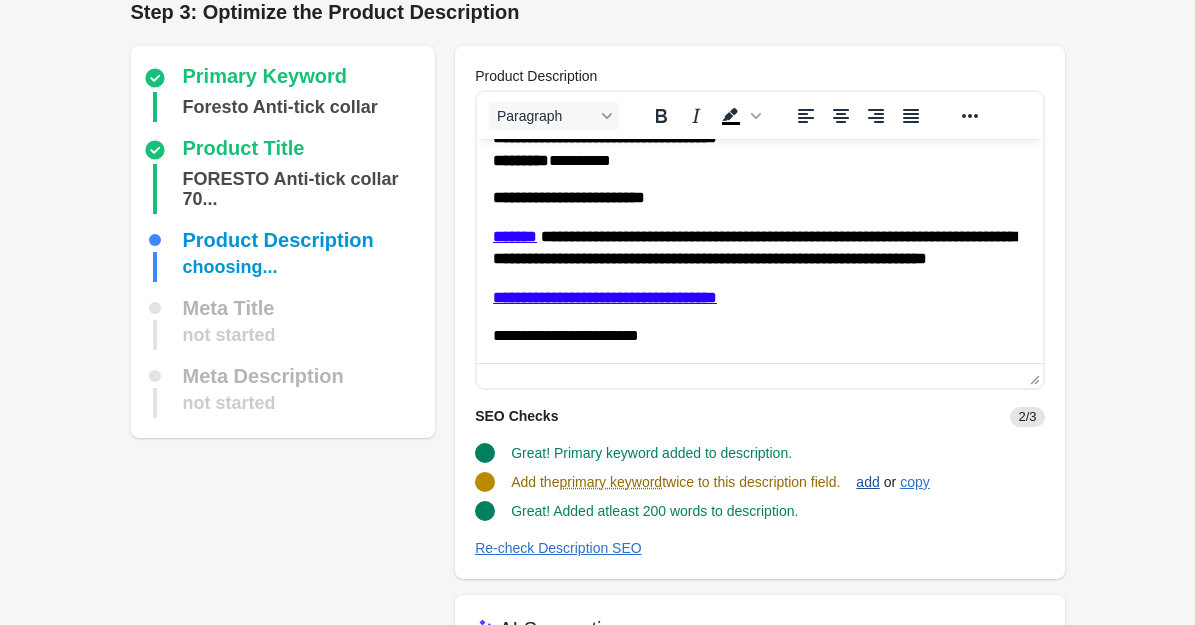 click on "add" at bounding box center (867, 482) 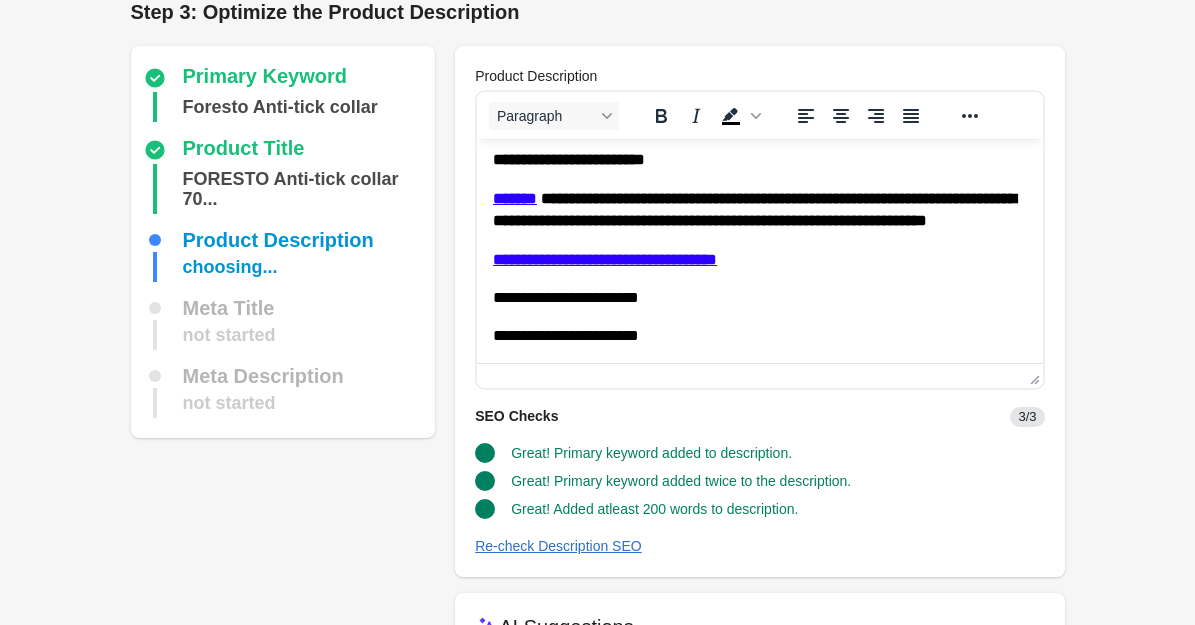 scroll, scrollTop: 1527, scrollLeft: 0, axis: vertical 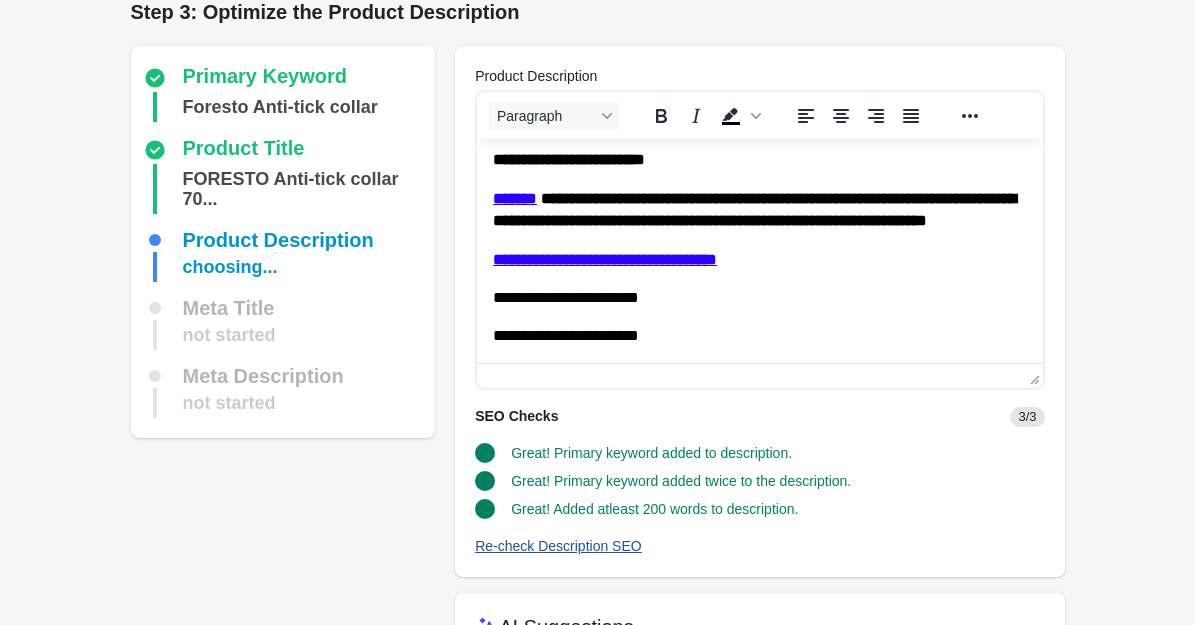 click on "Re-check Description SEO" at bounding box center (558, 546) 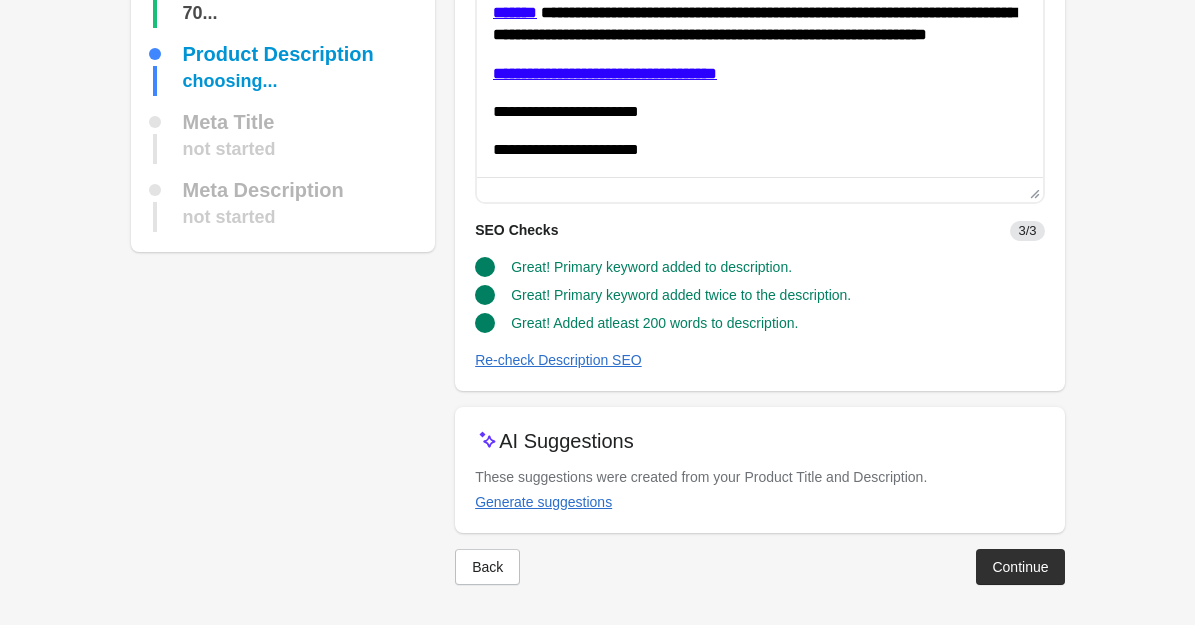 scroll, scrollTop: 207, scrollLeft: 0, axis: vertical 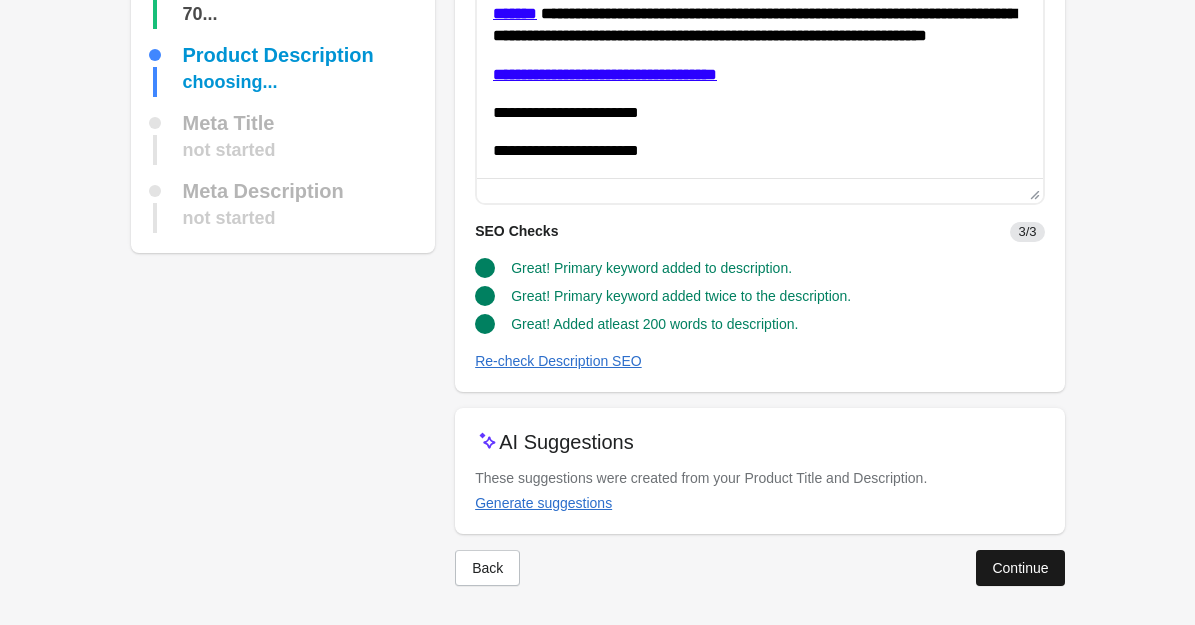 click on "Continue" at bounding box center [1020, 568] 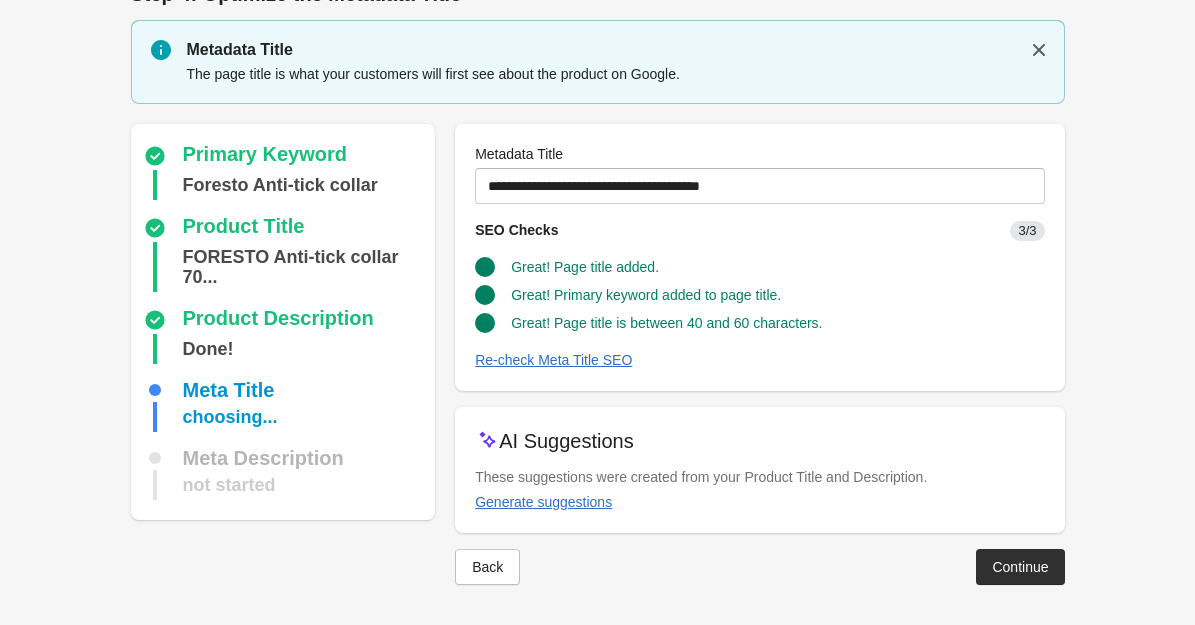 scroll, scrollTop: 39, scrollLeft: 0, axis: vertical 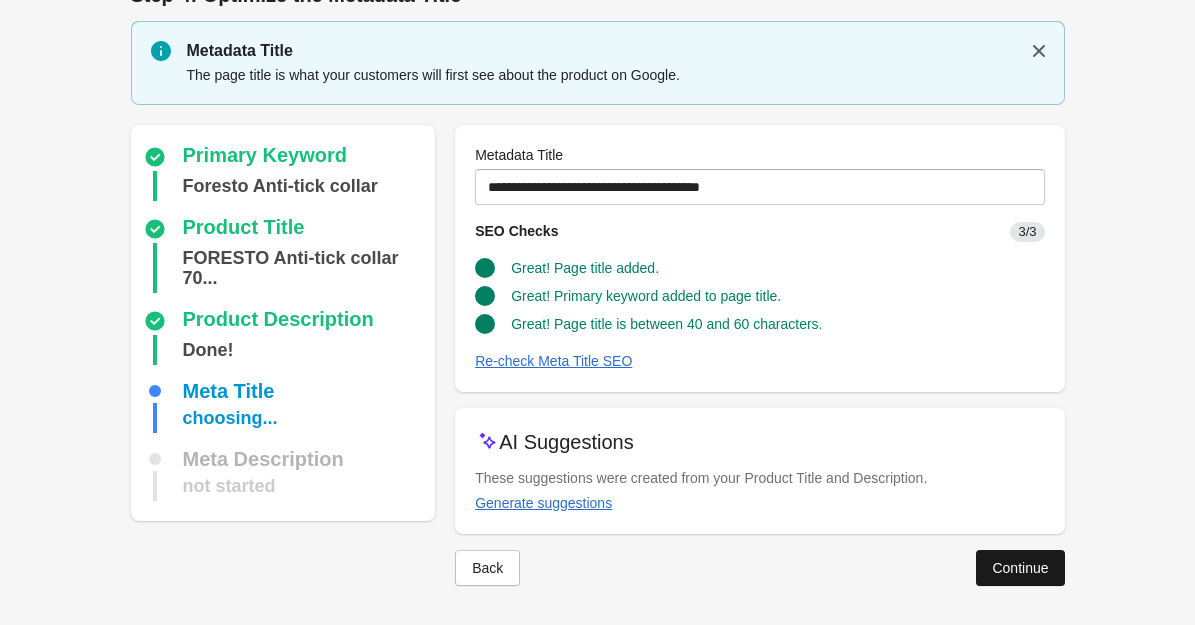 click on "Continue" at bounding box center (1020, 568) 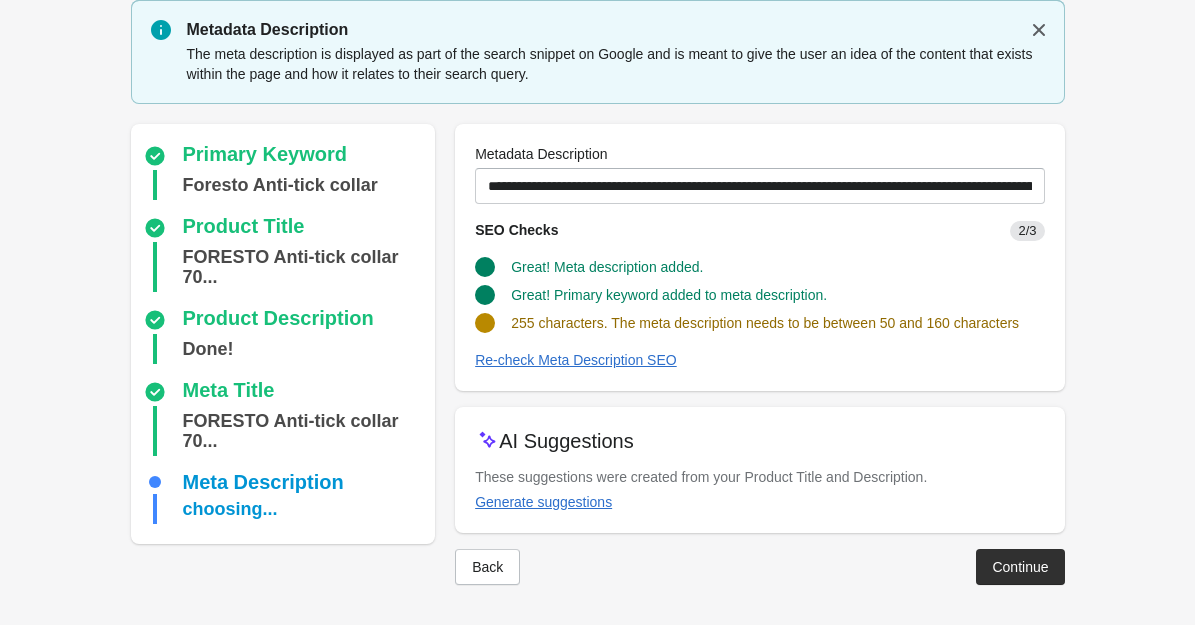 scroll, scrollTop: 59, scrollLeft: 0, axis: vertical 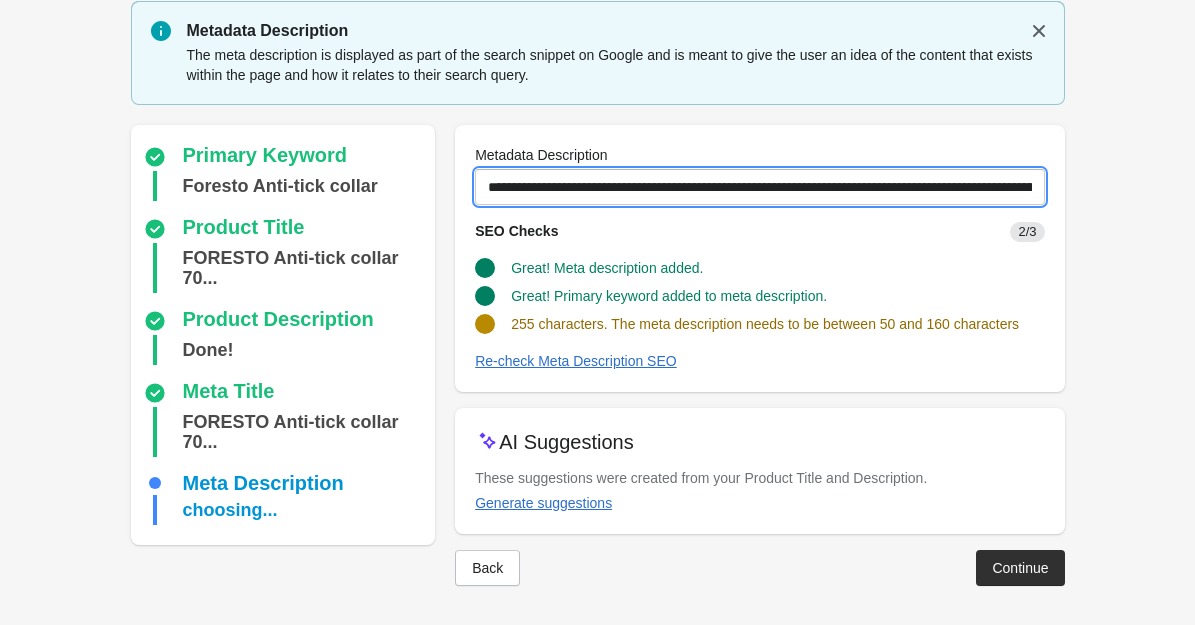 click on "**********" at bounding box center [759, 187] 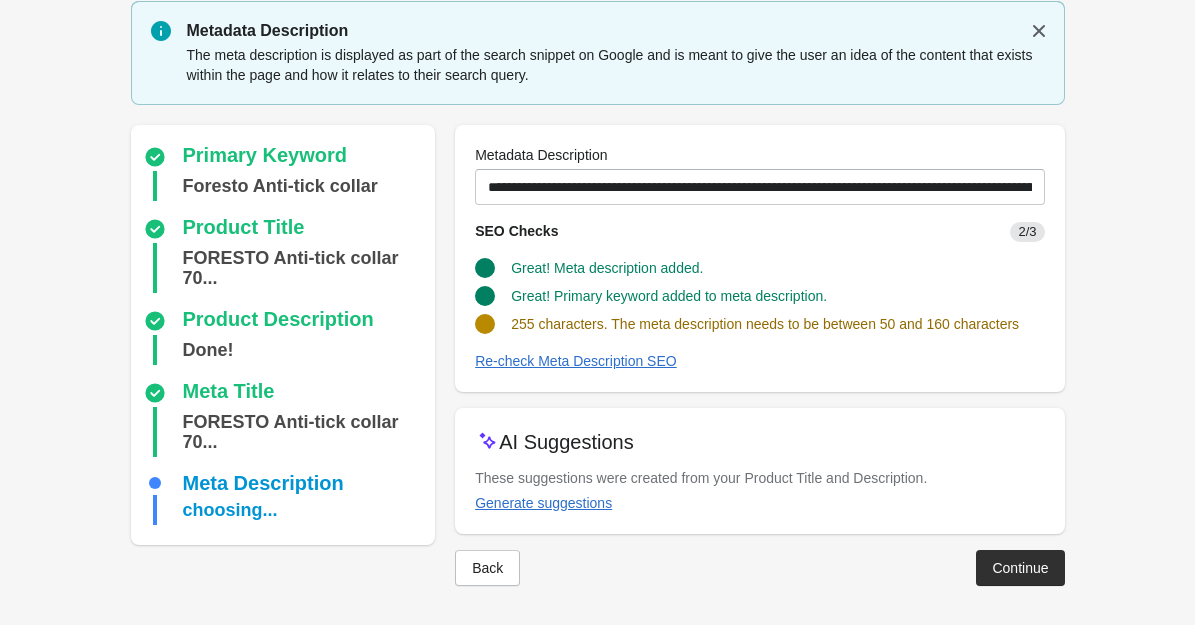 click on "Re-check Meta Description SEO" at bounding box center [759, 361] 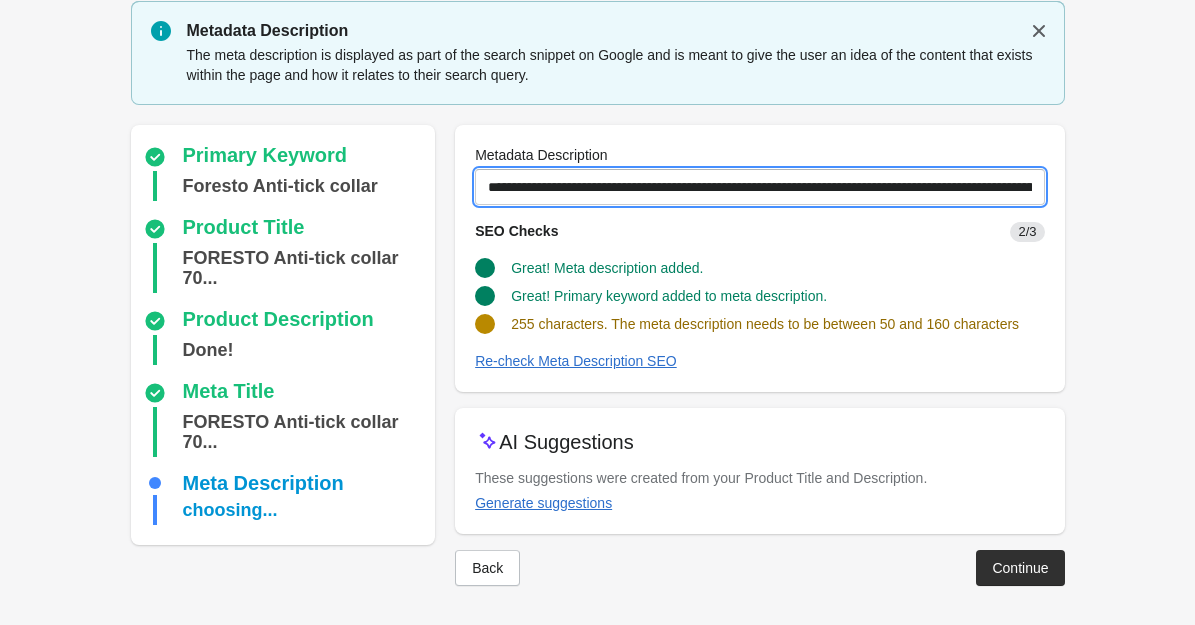 drag, startPoint x: 487, startPoint y: 188, endPoint x: 1194, endPoint y: 188, distance: 707 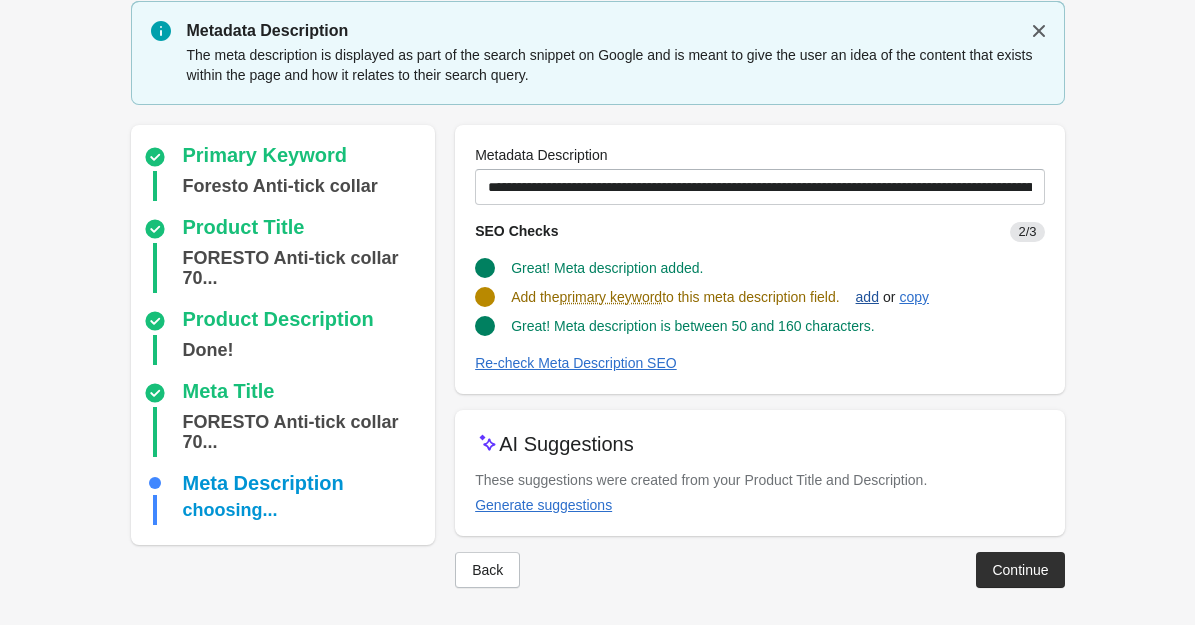 click on "add" at bounding box center [867, 297] 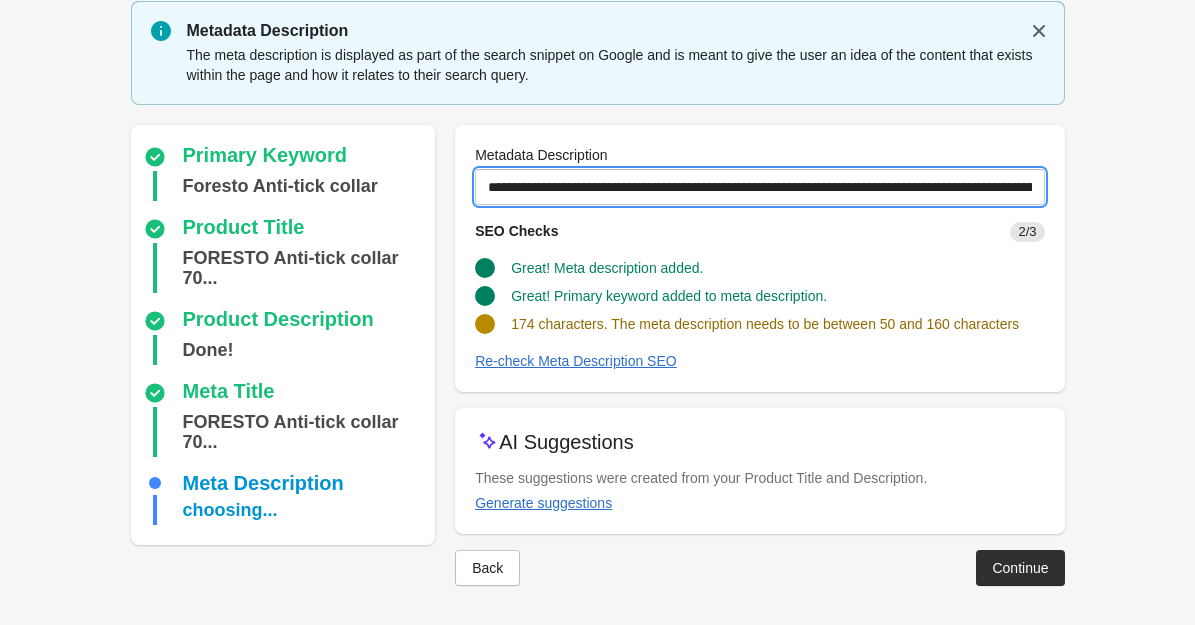 drag, startPoint x: 490, startPoint y: 178, endPoint x: 1055, endPoint y: 181, distance: 565.00793 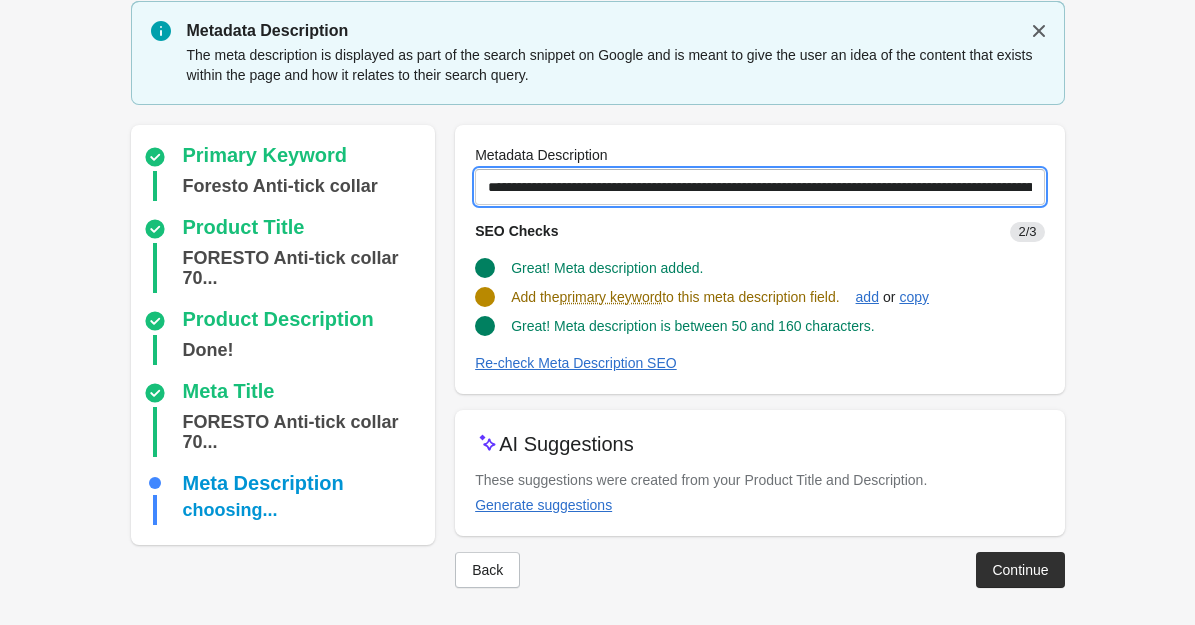 click on "**********" at bounding box center [759, 187] 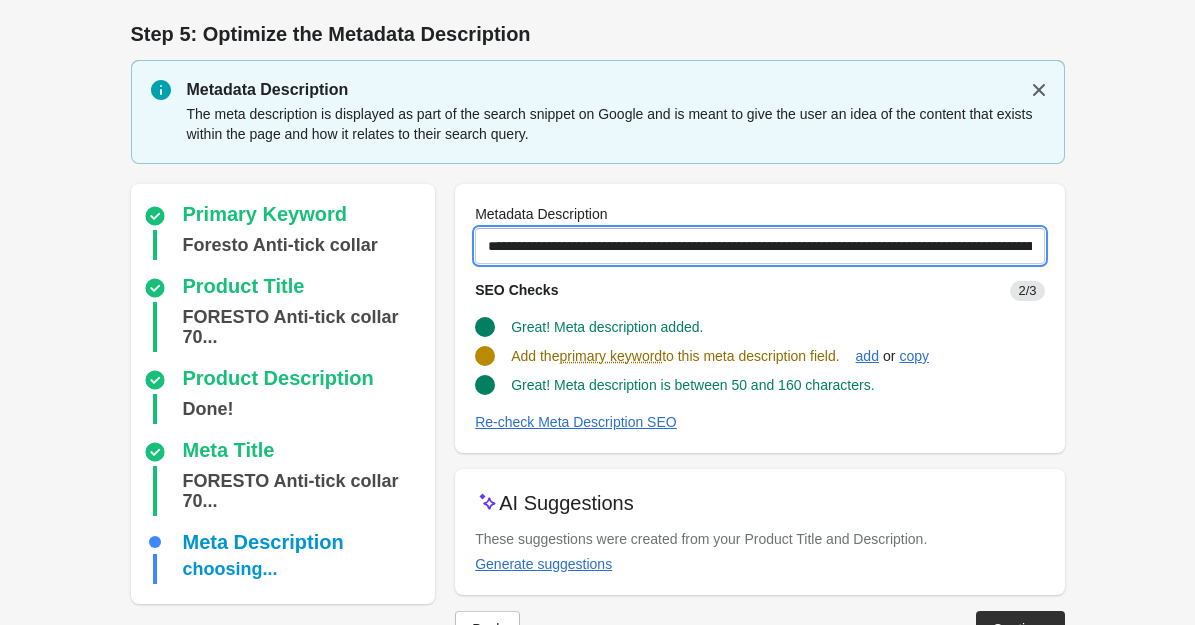 click on "**********" at bounding box center [759, 246] 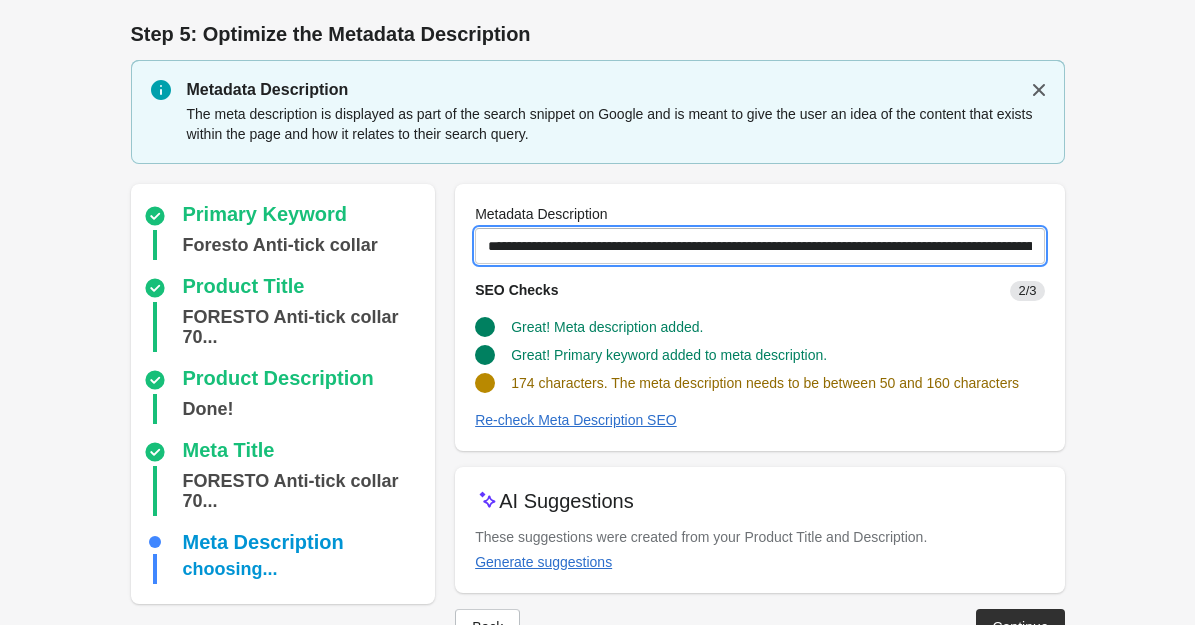 type on "**********" 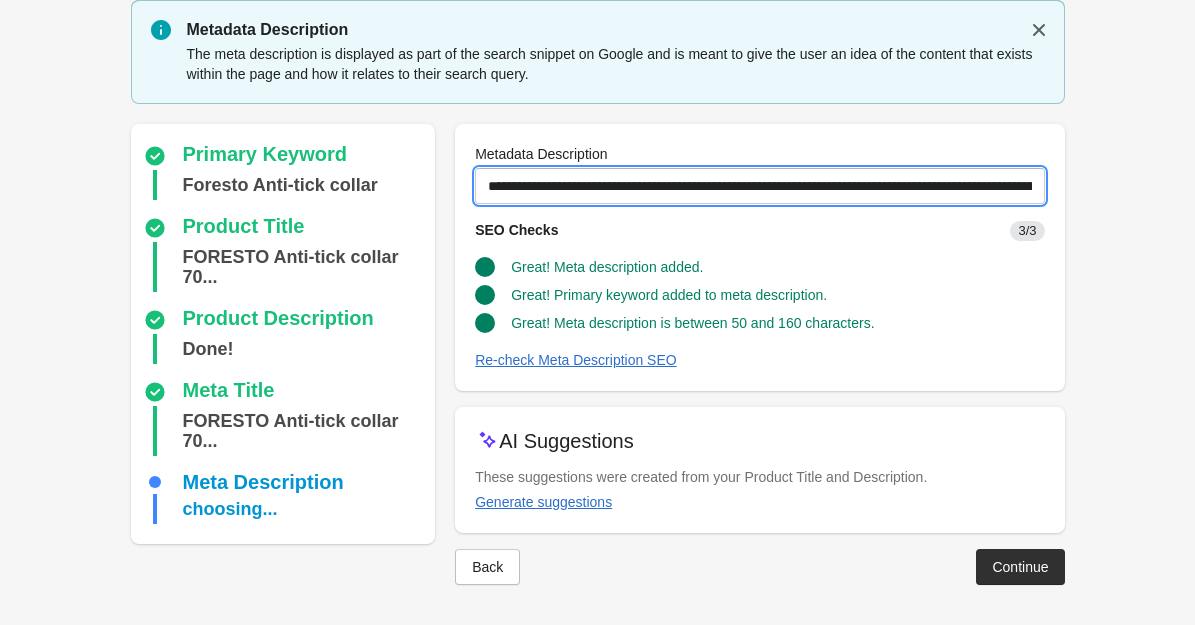 scroll, scrollTop: 59, scrollLeft: 0, axis: vertical 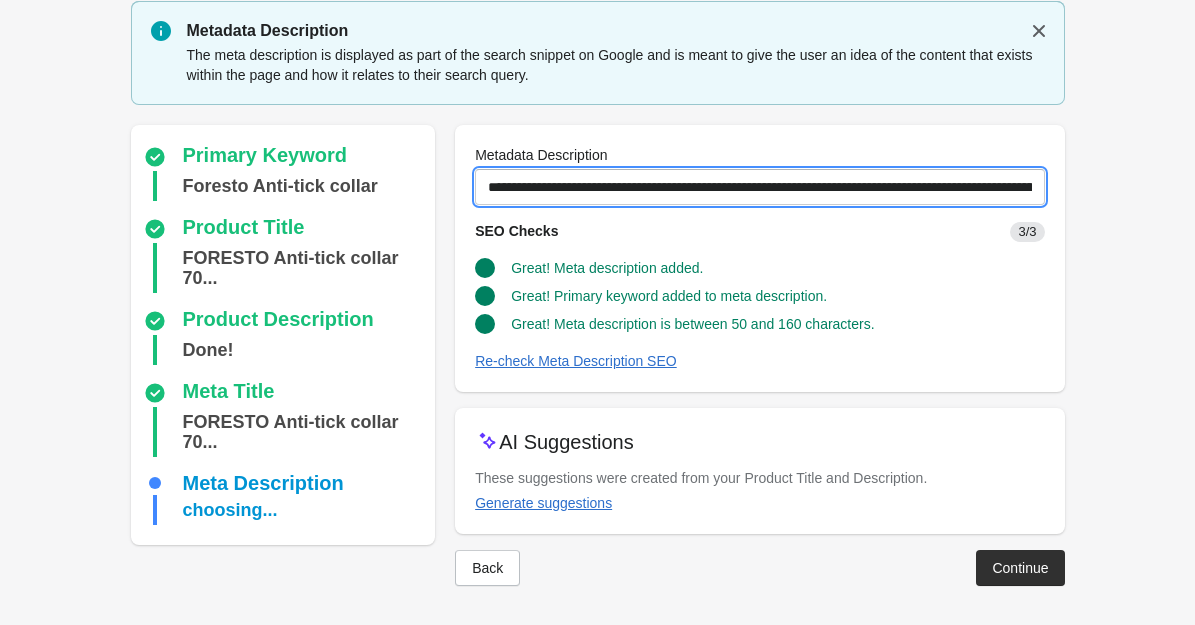 click on "**********" at bounding box center [759, 187] 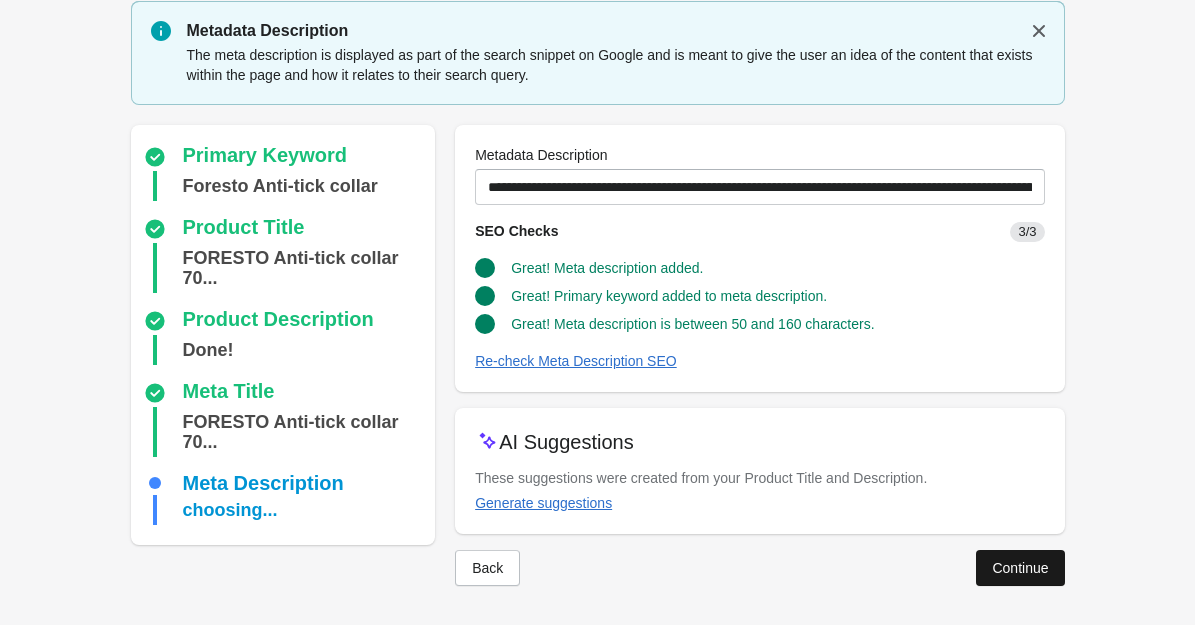 drag, startPoint x: 632, startPoint y: 230, endPoint x: 1045, endPoint y: 563, distance: 530.5262 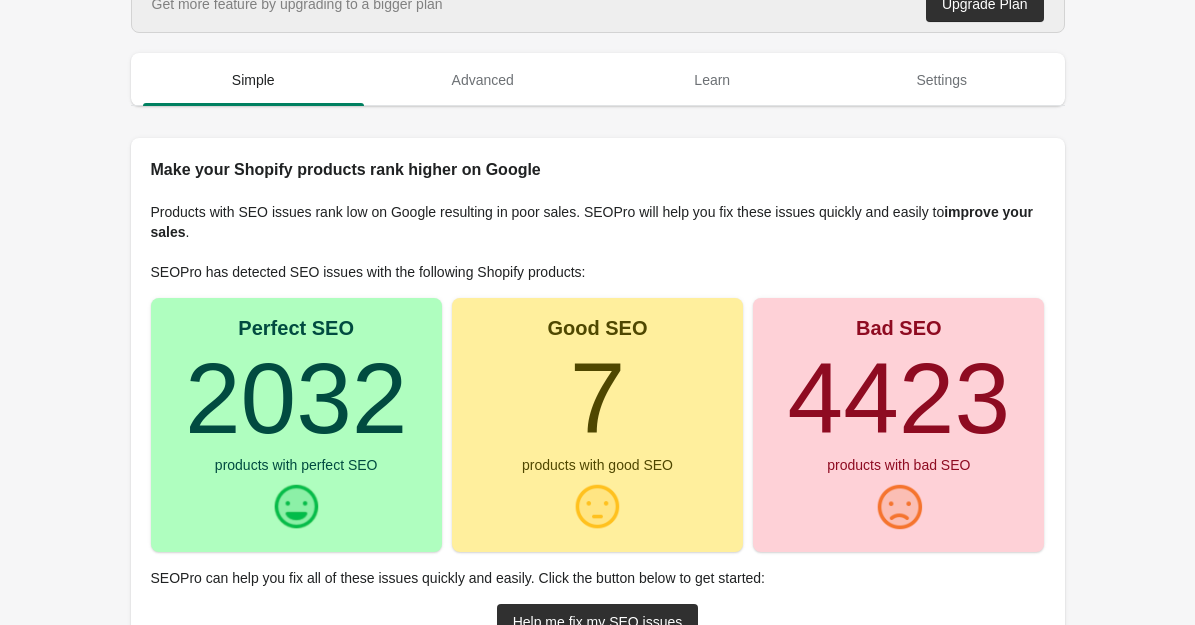 scroll, scrollTop: 37, scrollLeft: 0, axis: vertical 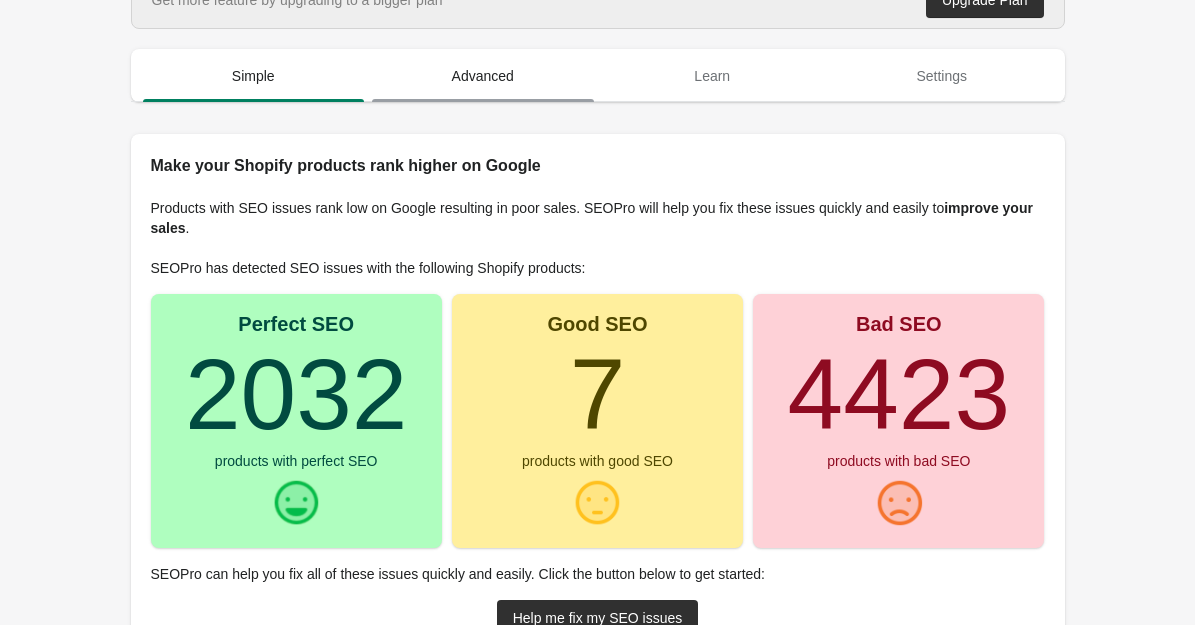 click on "Advanced" at bounding box center (483, 76) 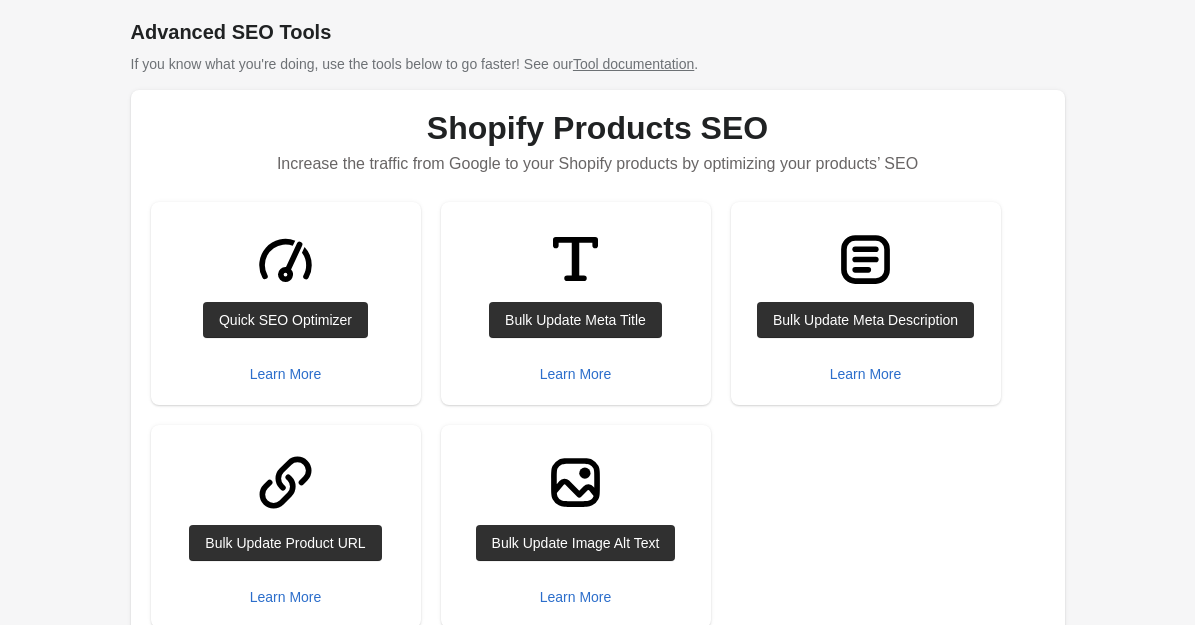 scroll, scrollTop: 160, scrollLeft: 0, axis: vertical 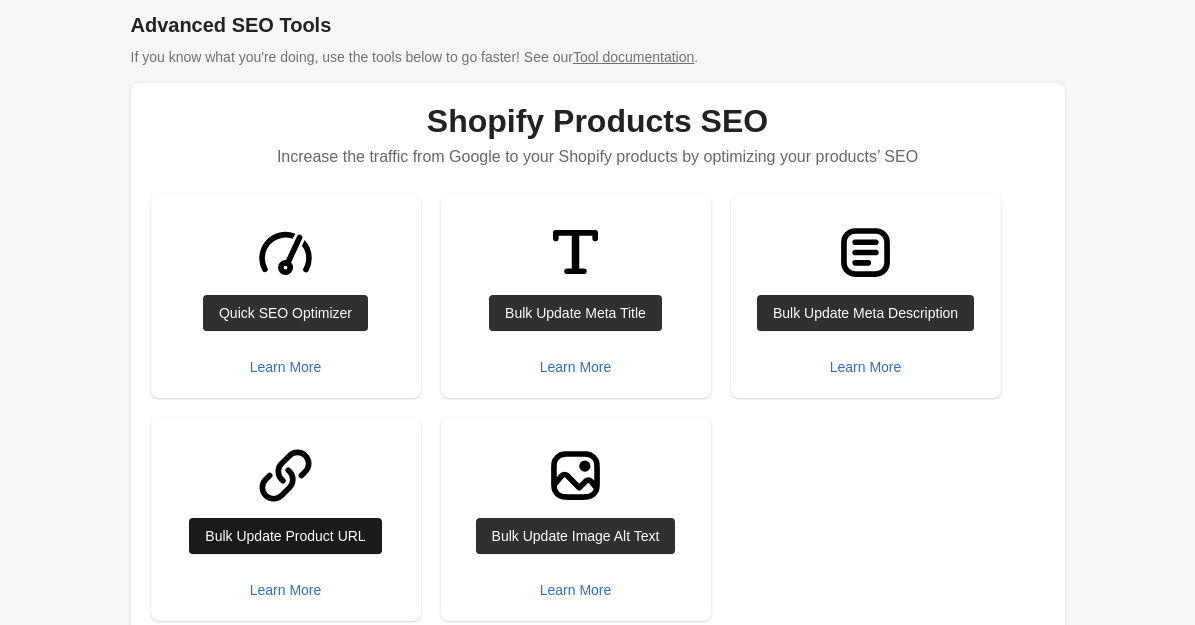 click on "Bulk Update Product URL" at bounding box center (285, 536) 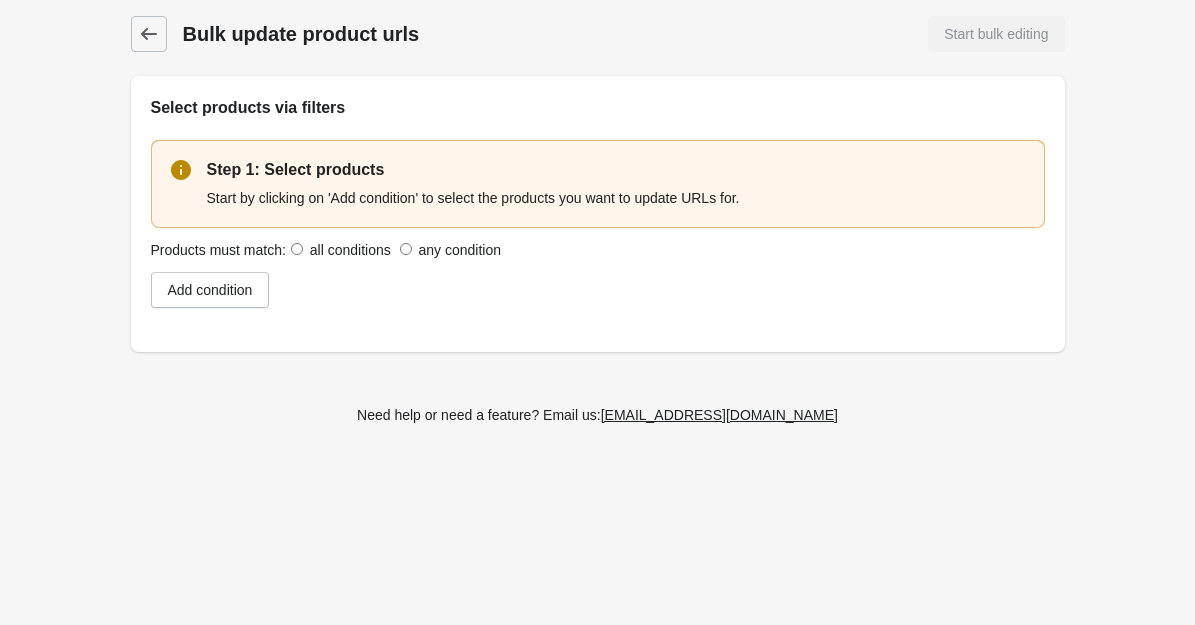 scroll, scrollTop: 0, scrollLeft: 0, axis: both 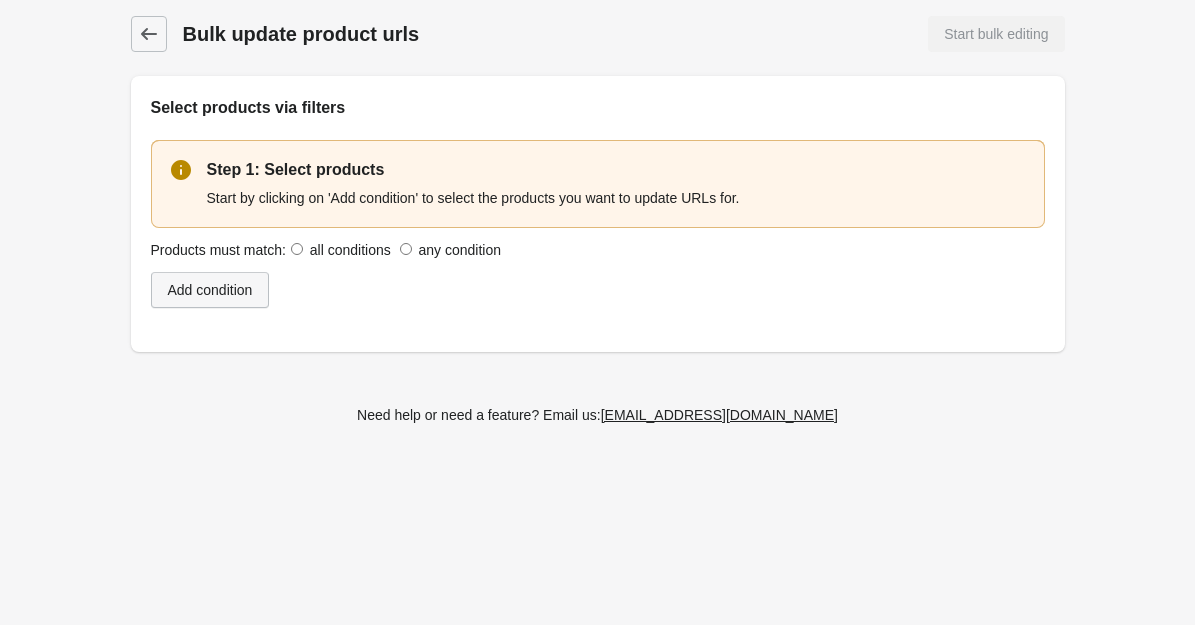 click on "Add condition" at bounding box center [210, 290] 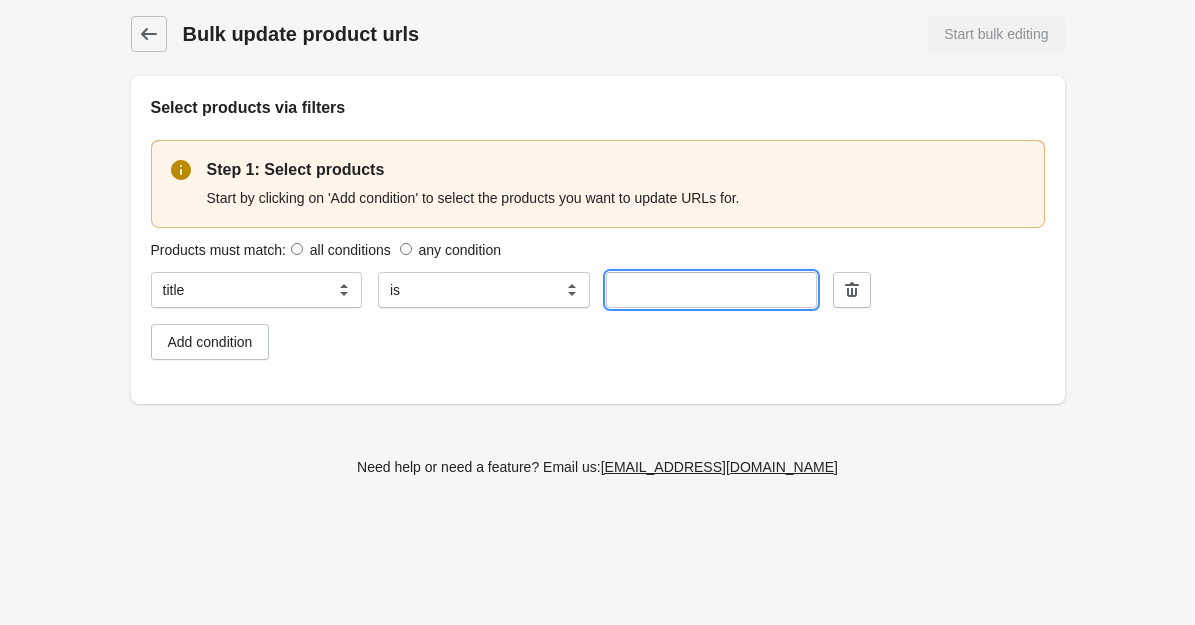 click at bounding box center [712, 290] 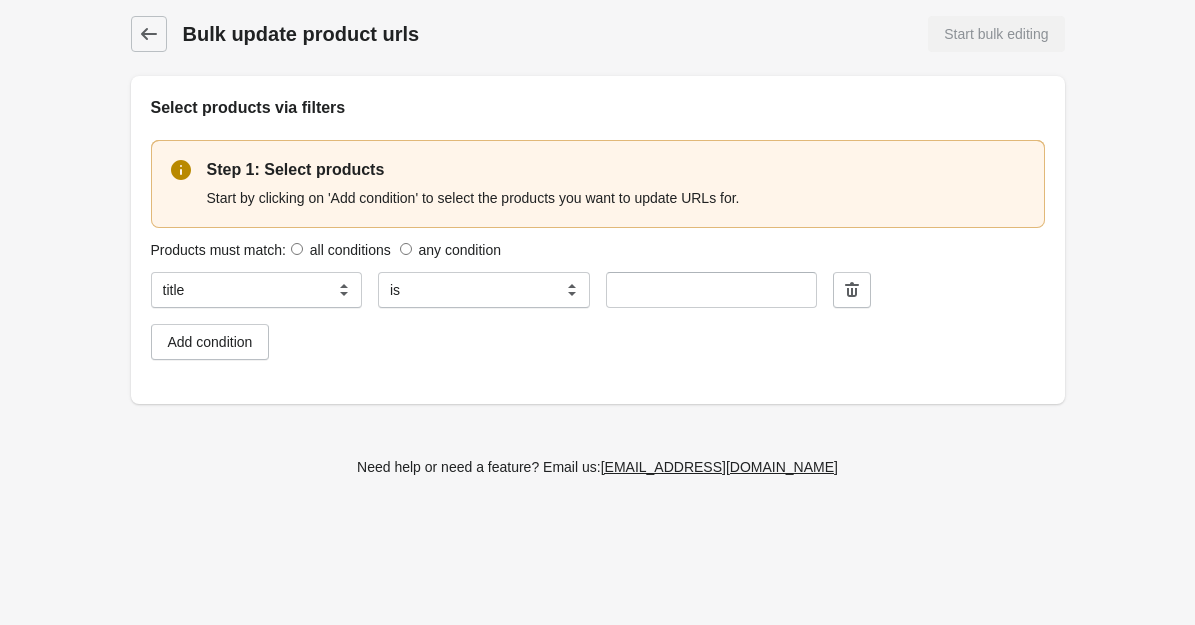 click on "all conditions" at bounding box center (350, 250) 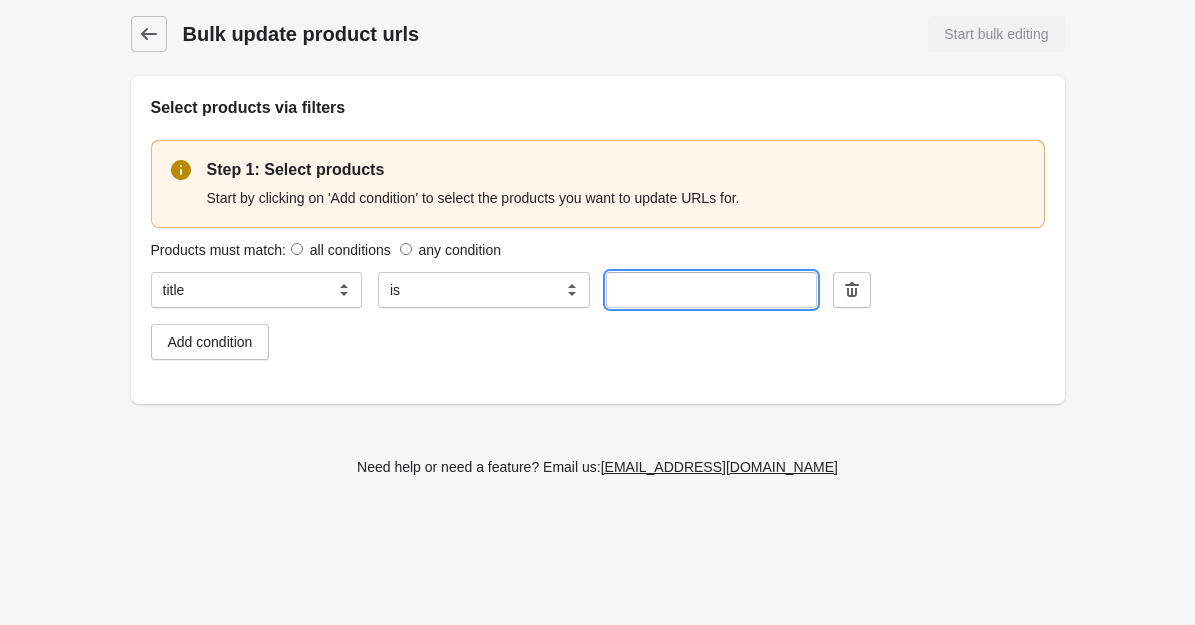 click at bounding box center (712, 290) 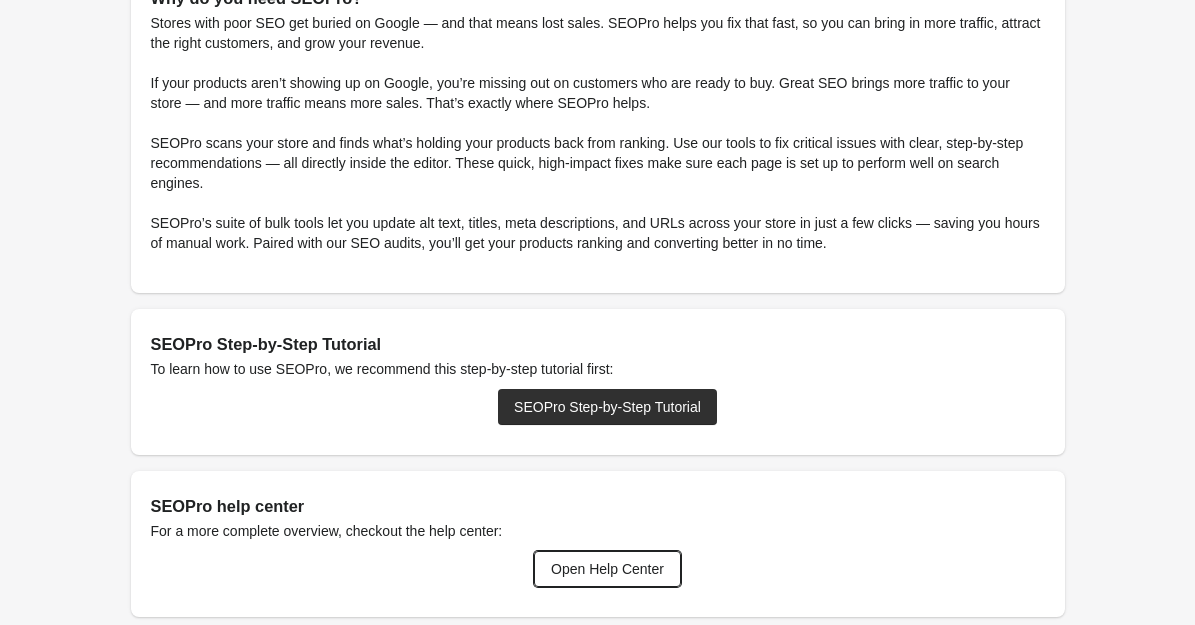 scroll, scrollTop: 672, scrollLeft: 0, axis: vertical 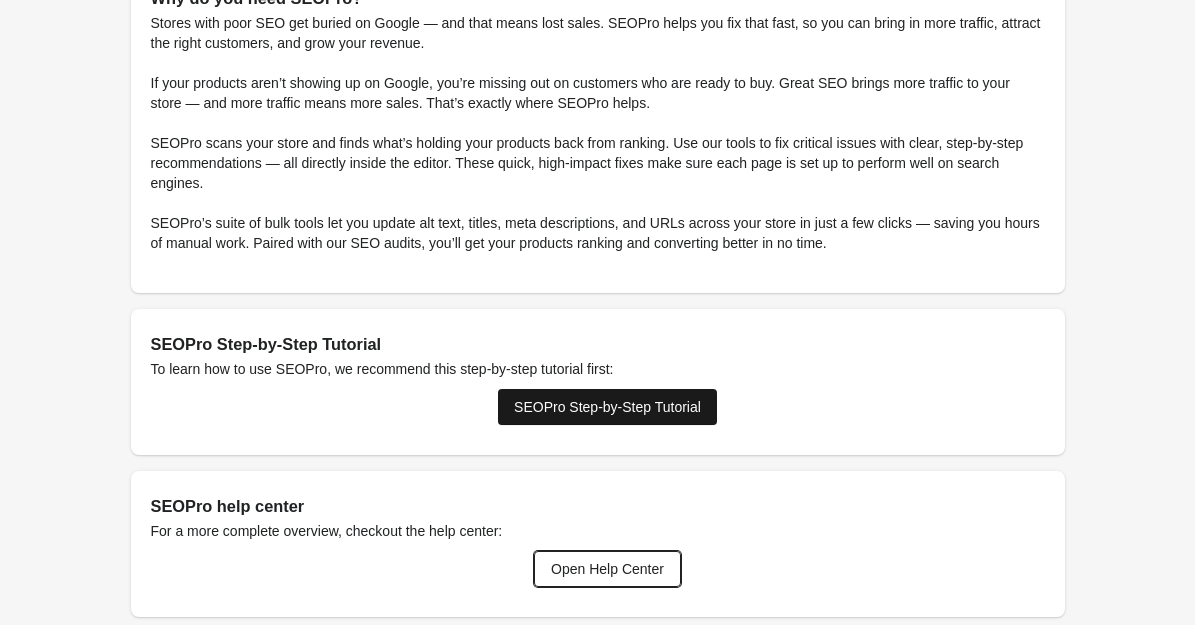 click on "SEOPro Step-by-Step Tutorial" at bounding box center (607, 407) 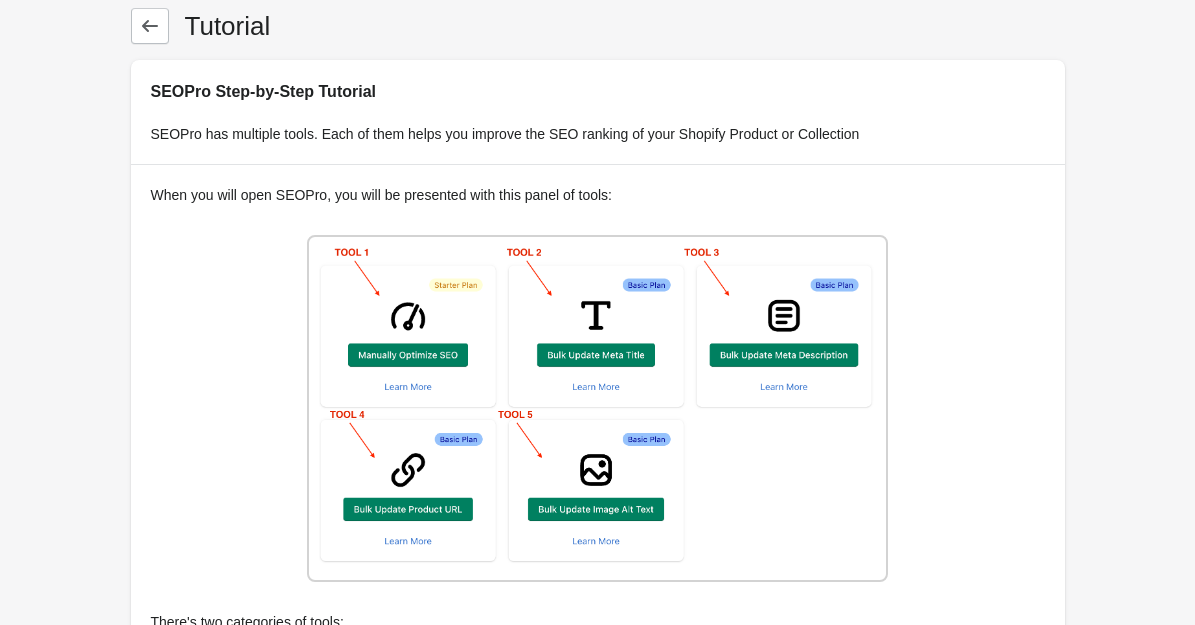 scroll, scrollTop: 0, scrollLeft: 0, axis: both 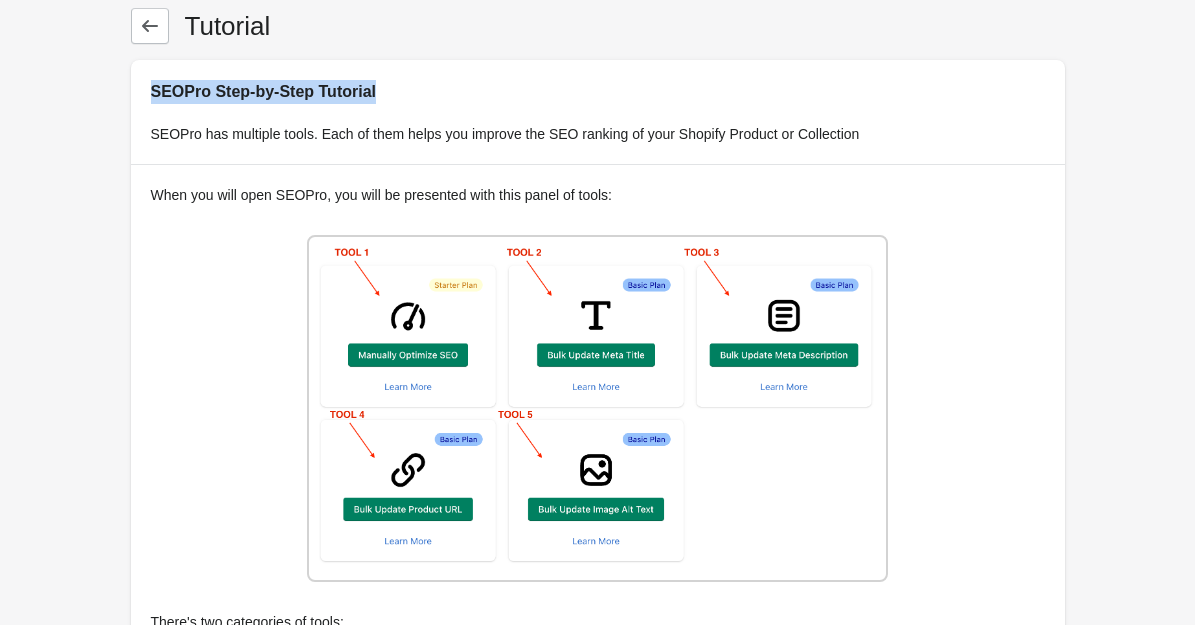 drag, startPoint x: 154, startPoint y: 91, endPoint x: 399, endPoint y: 93, distance: 245.00816 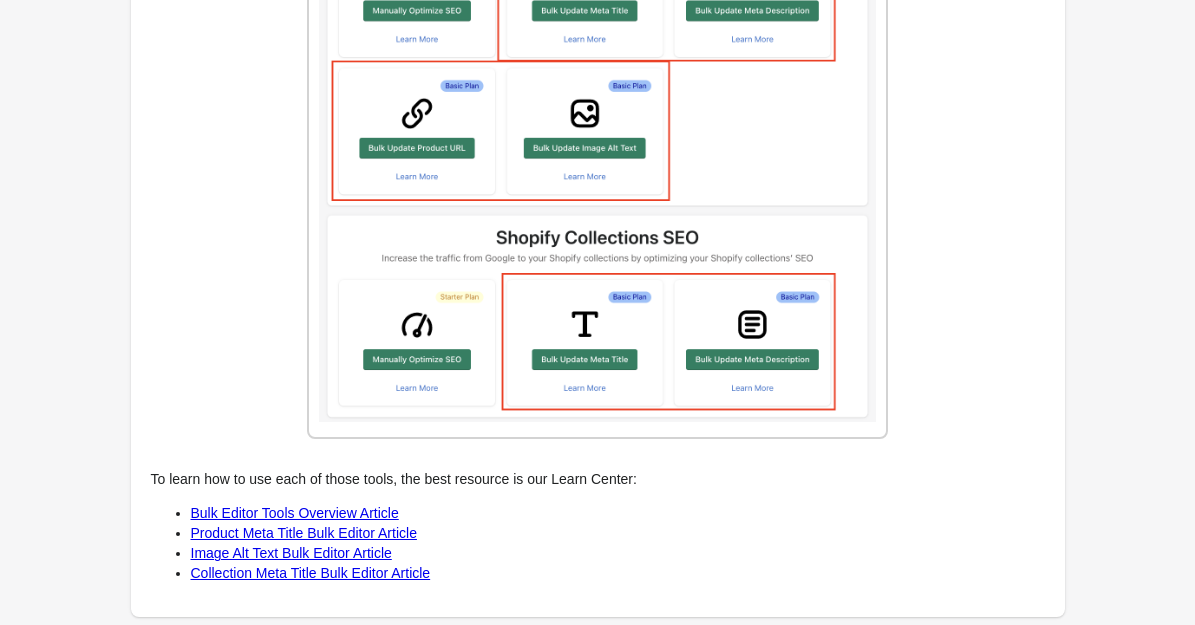 scroll, scrollTop: 2432, scrollLeft: 0, axis: vertical 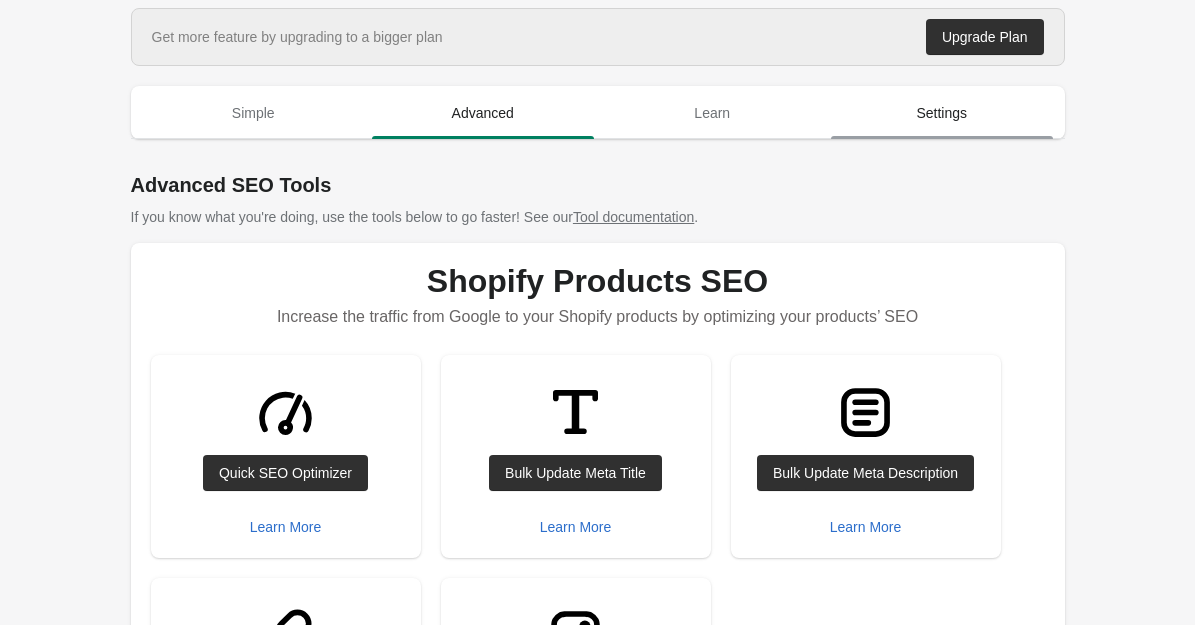 click on "Settings" at bounding box center (942, 113) 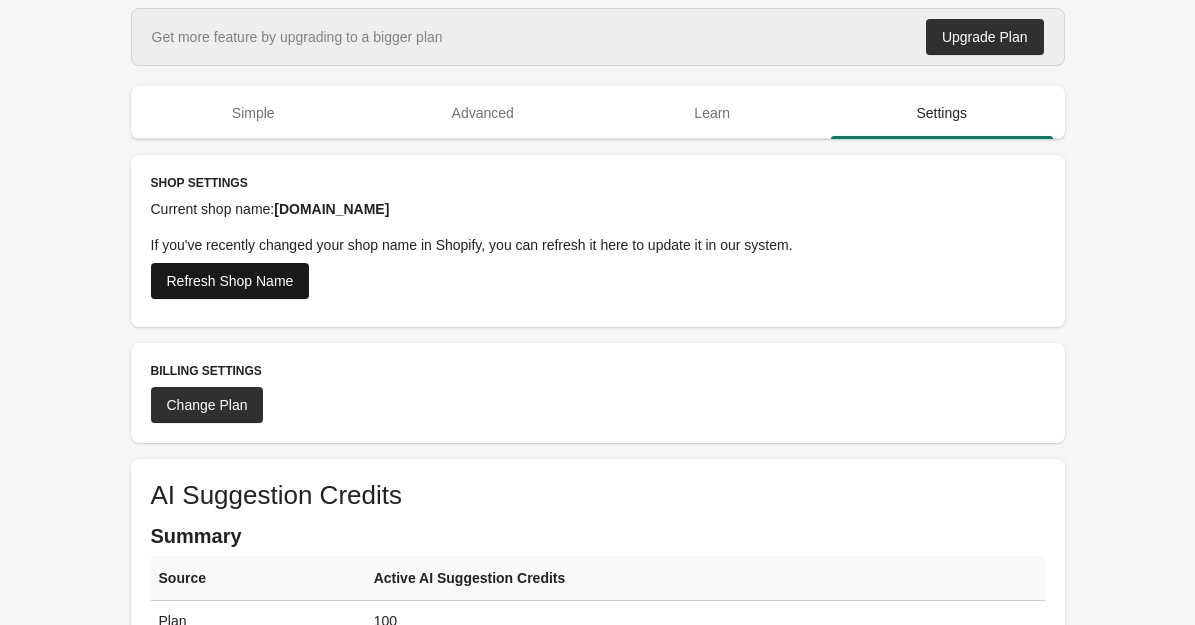 scroll, scrollTop: 0, scrollLeft: 0, axis: both 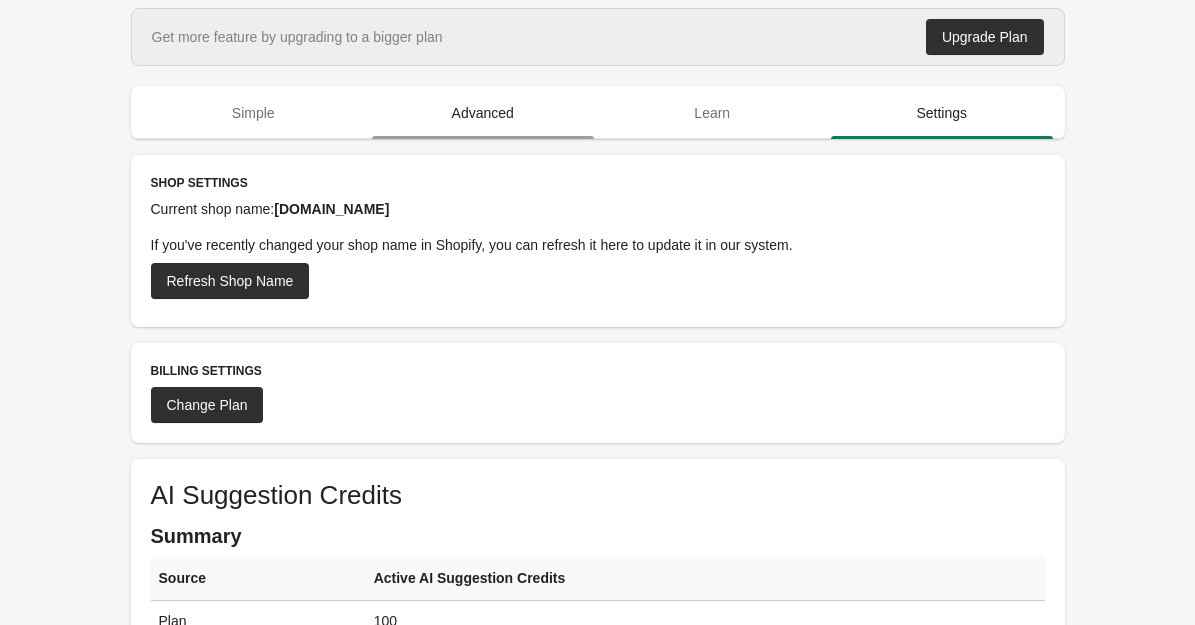 click on "Advanced" at bounding box center (483, 113) 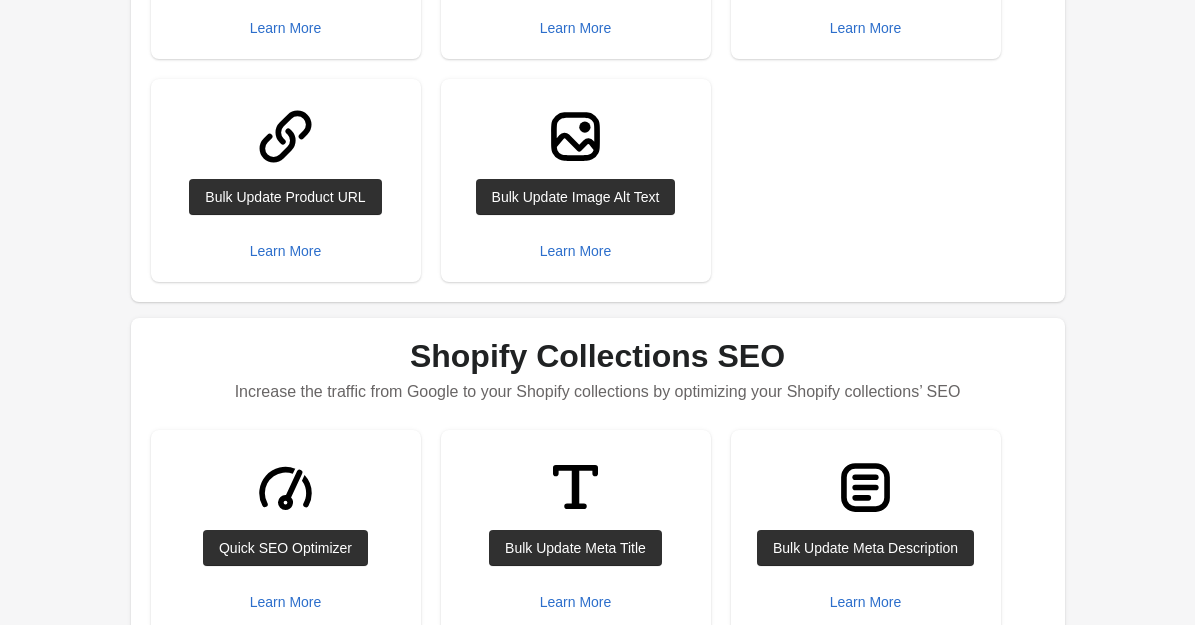 scroll, scrollTop: 510, scrollLeft: 0, axis: vertical 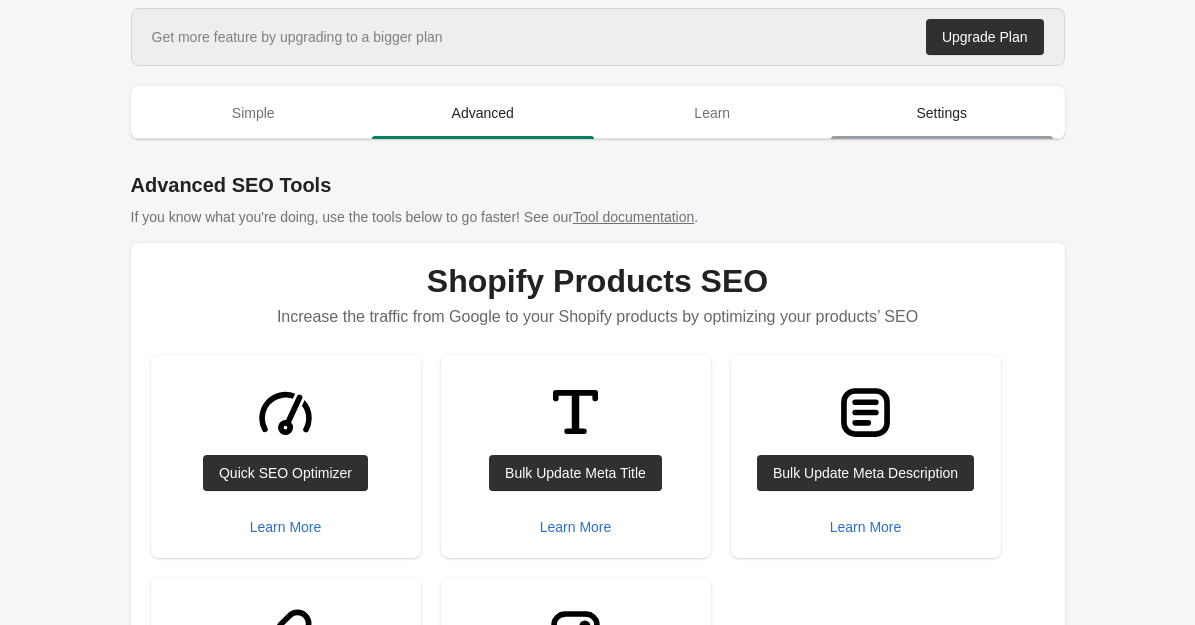 click on "Settings" at bounding box center (942, 113) 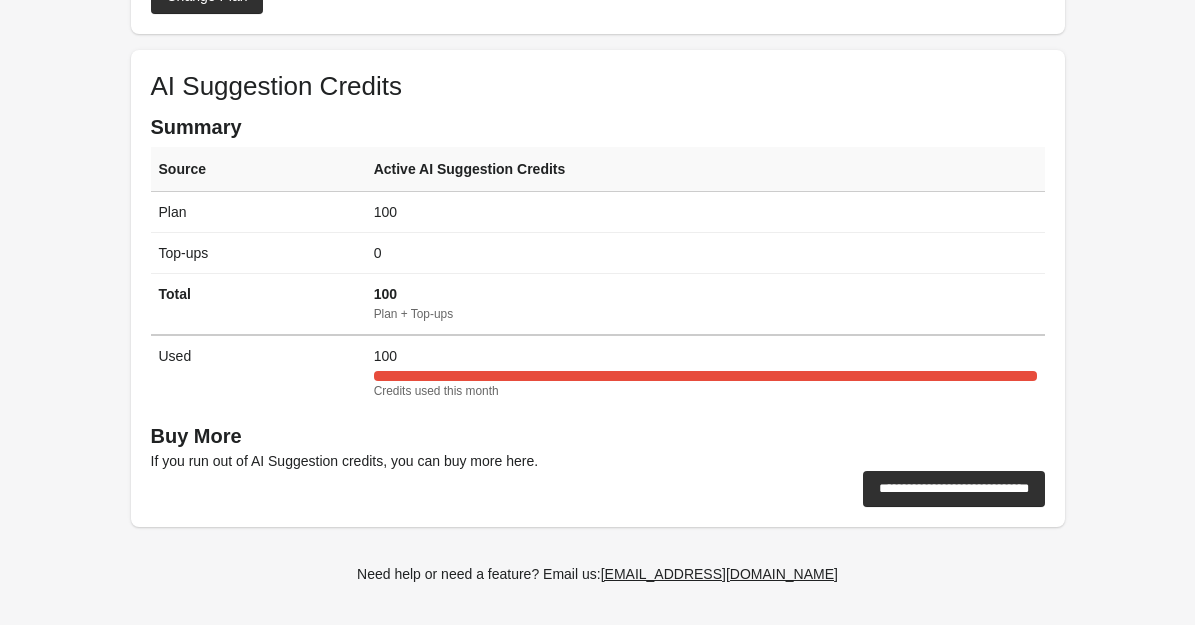 scroll, scrollTop: 409, scrollLeft: 0, axis: vertical 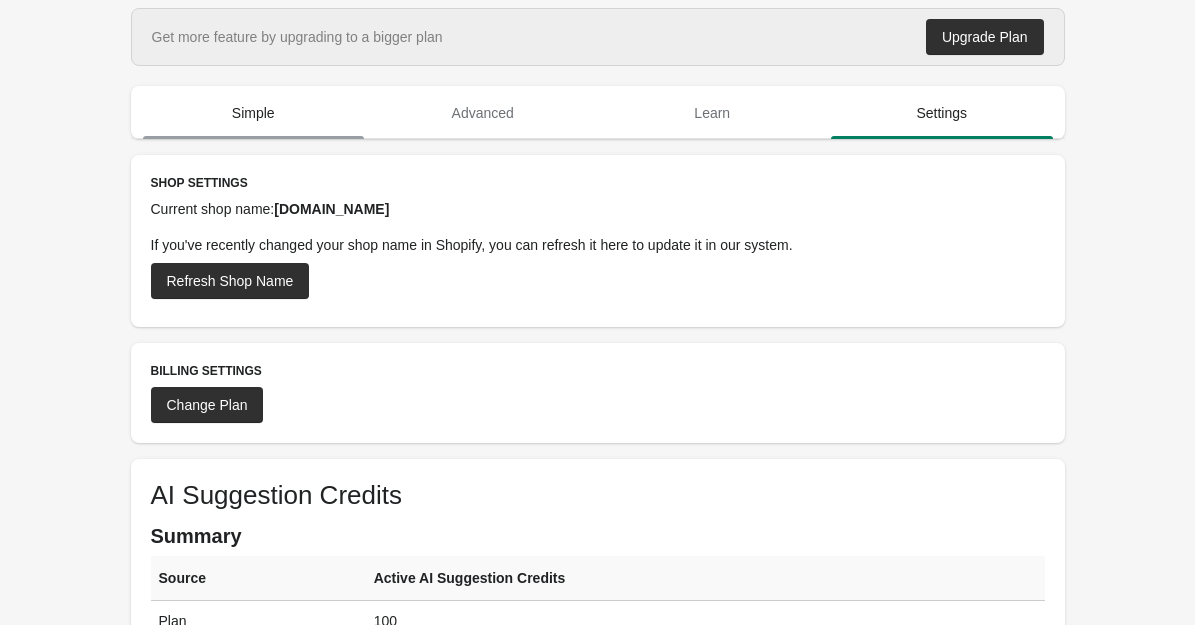 click on "Simple" at bounding box center [254, 113] 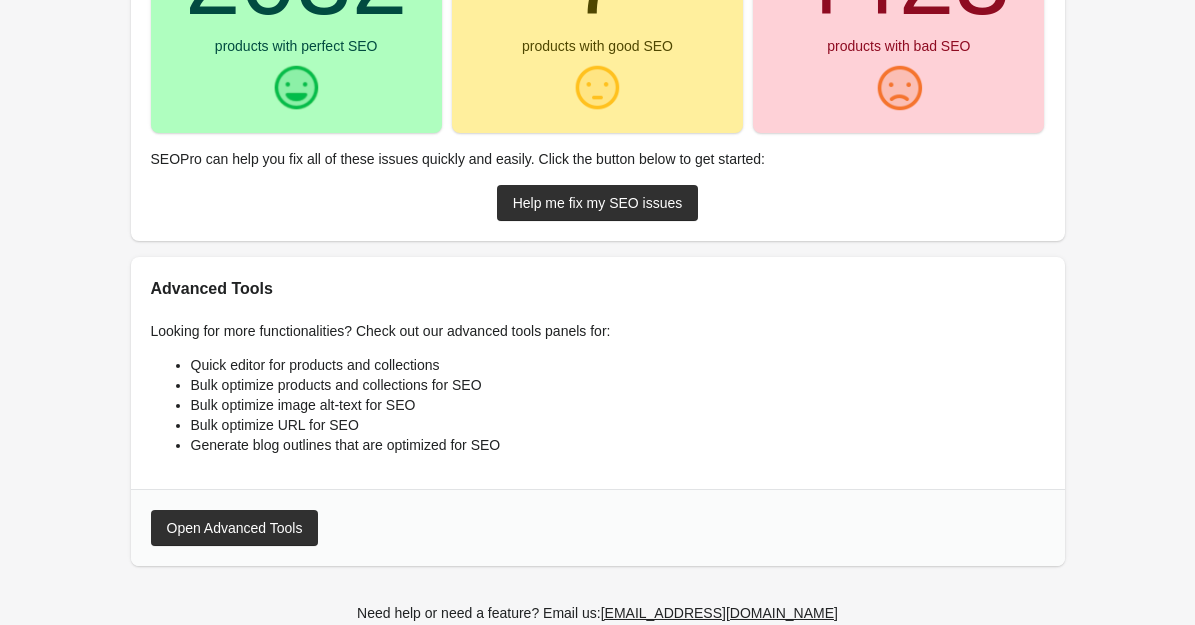 scroll, scrollTop: 462, scrollLeft: 0, axis: vertical 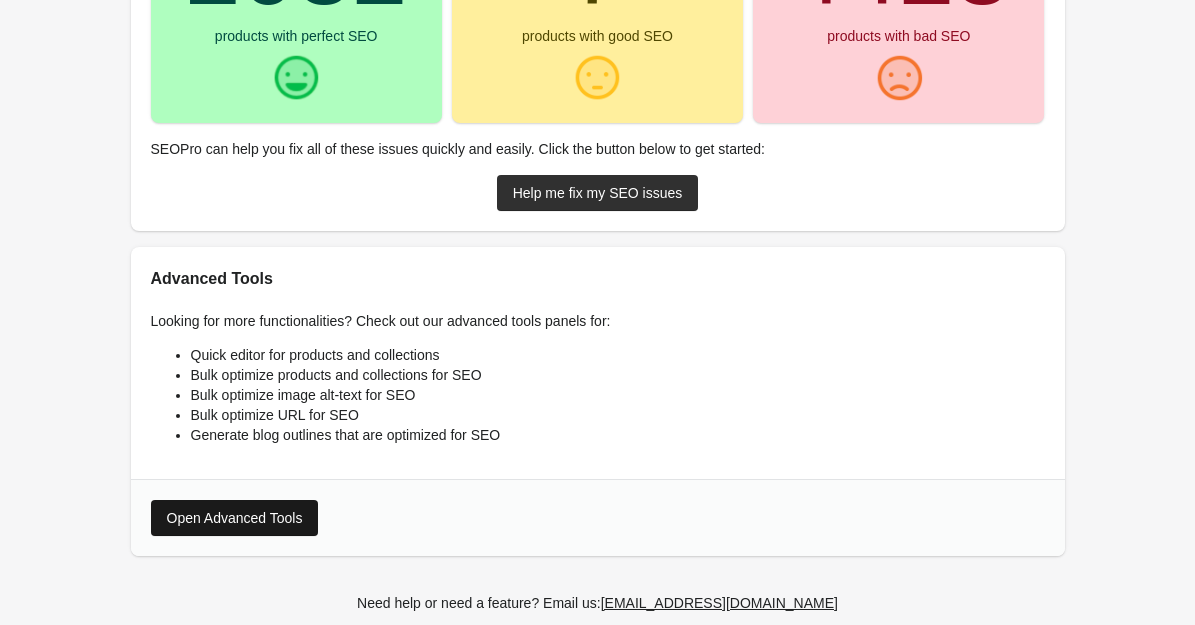 click on "Open Advanced Tools" at bounding box center [235, 518] 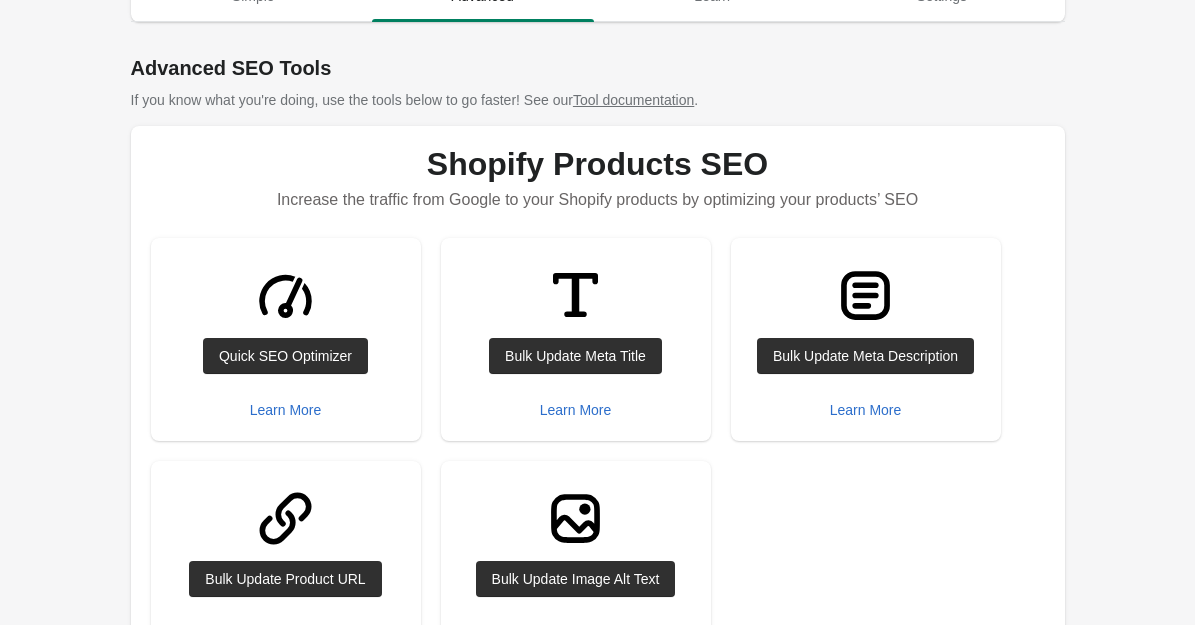 scroll, scrollTop: 114, scrollLeft: 0, axis: vertical 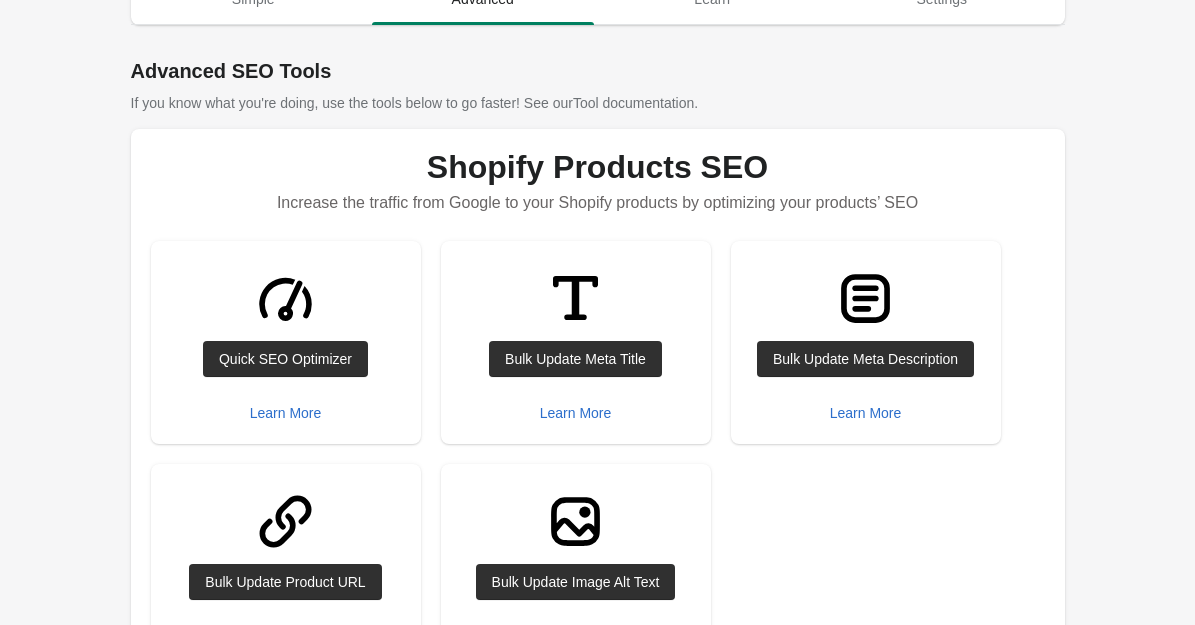 click on "Tool documentation" at bounding box center [633, 103] 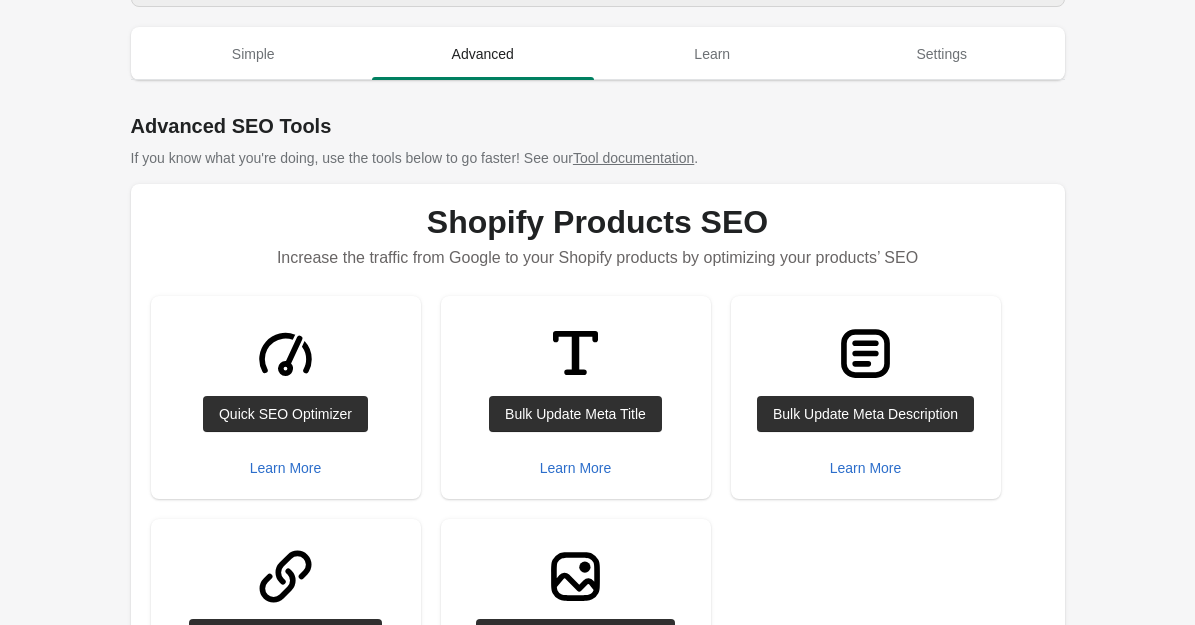 scroll, scrollTop: 66, scrollLeft: 0, axis: vertical 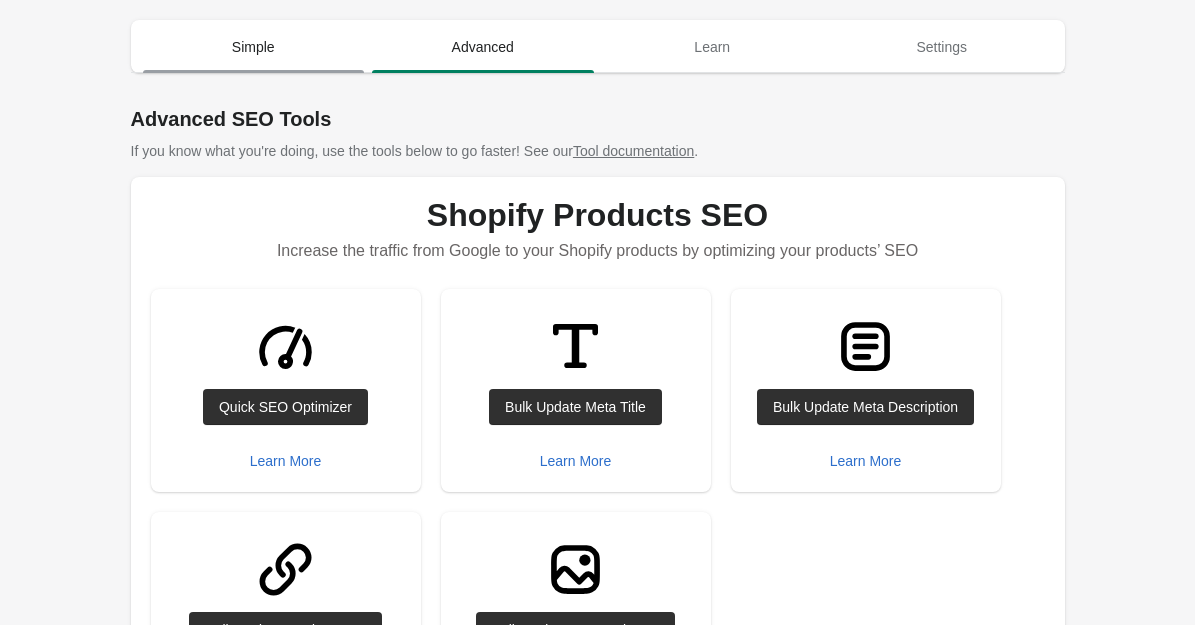 click on "Simple" at bounding box center [254, 47] 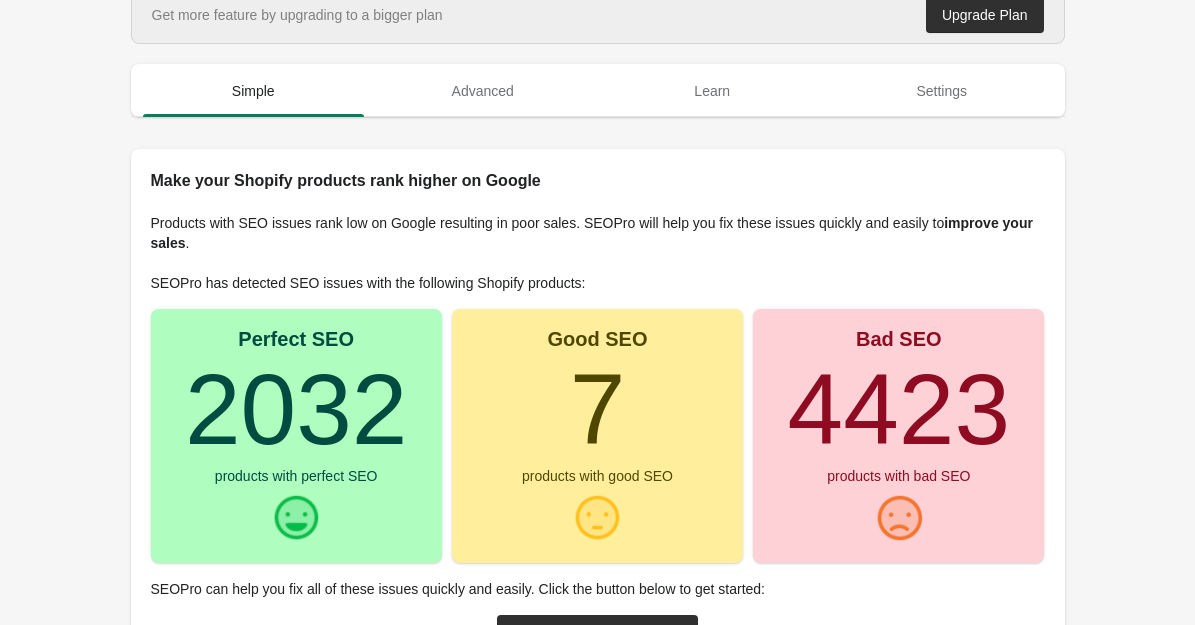 scroll, scrollTop: 23, scrollLeft: 0, axis: vertical 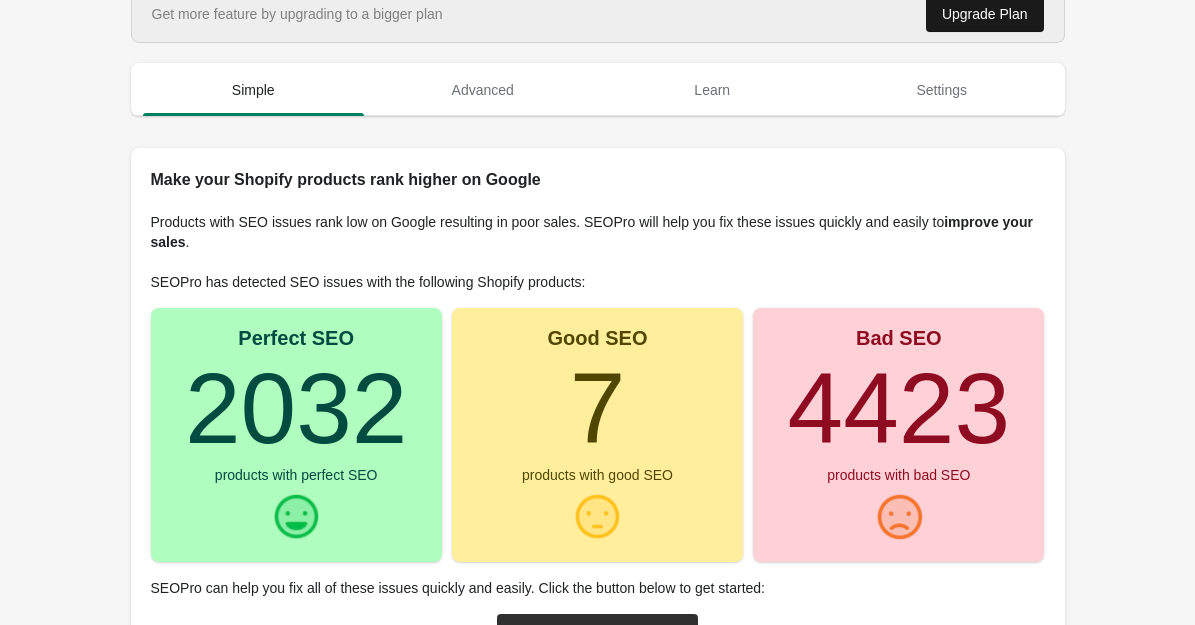 click on "Upgrade Plan" at bounding box center (985, 14) 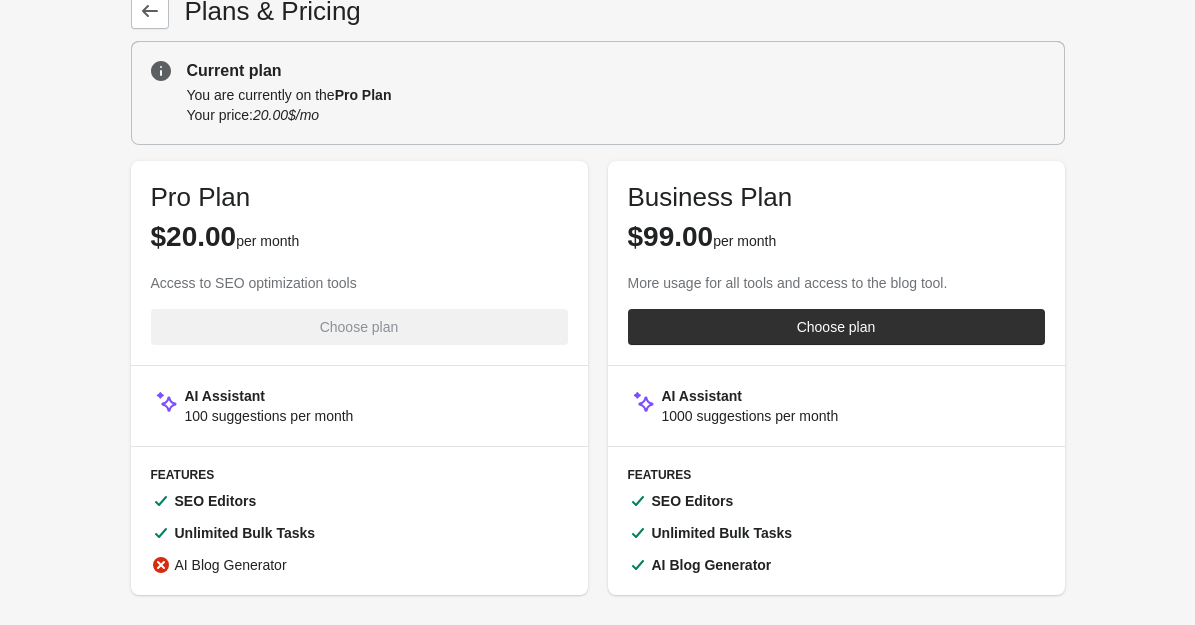 scroll, scrollTop: 33, scrollLeft: 0, axis: vertical 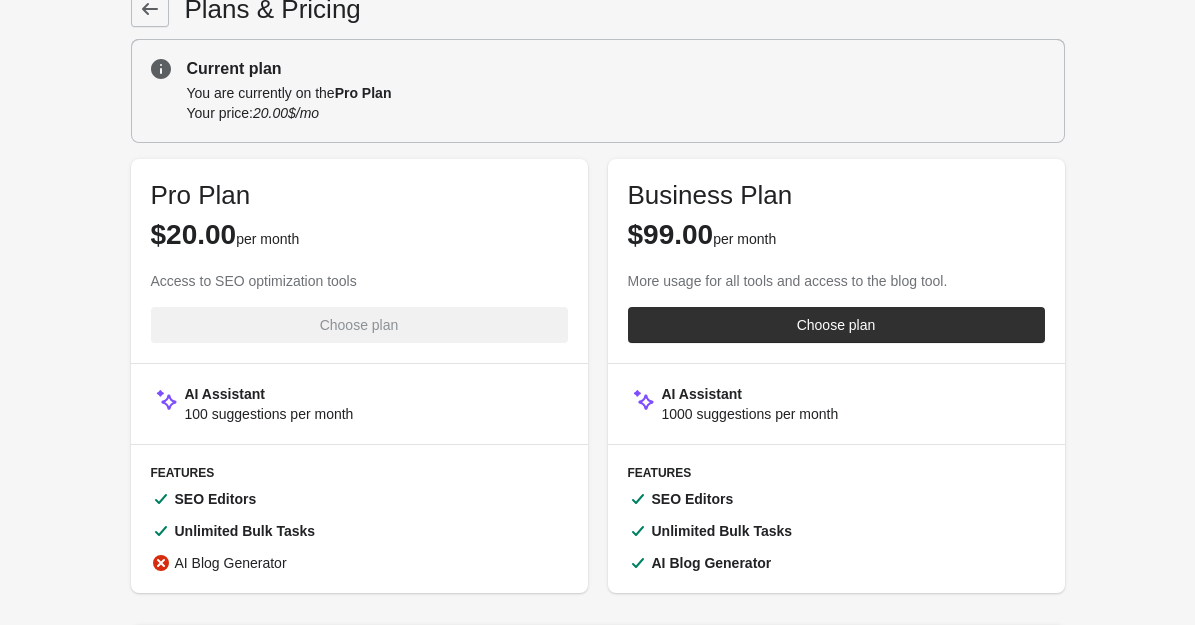 click 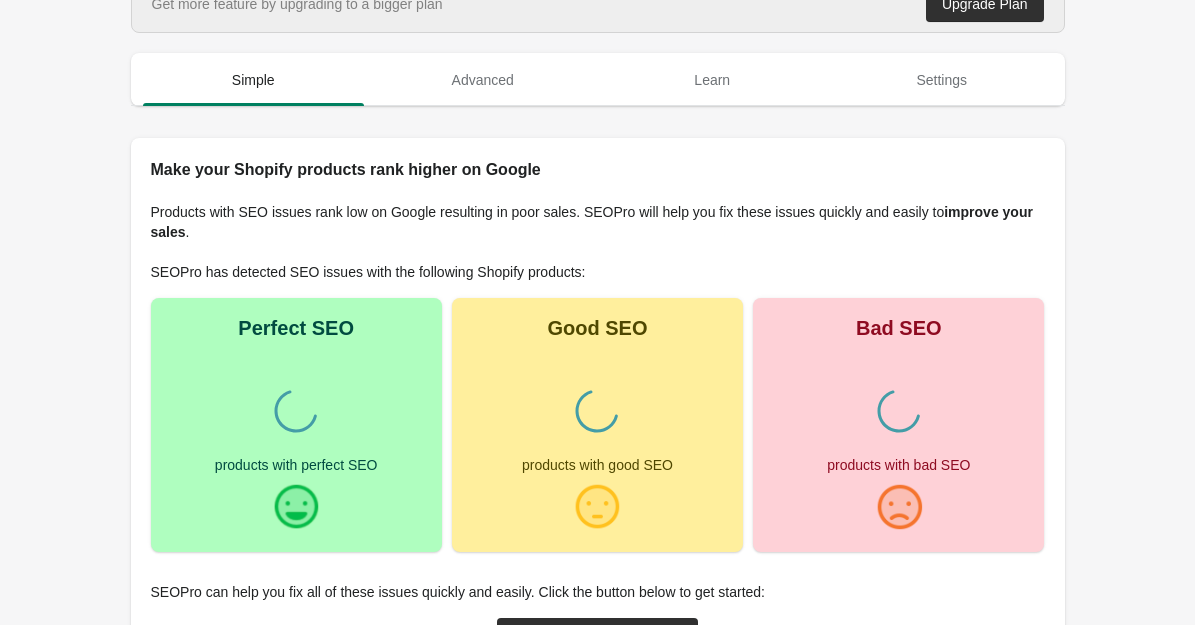 scroll, scrollTop: 0, scrollLeft: 0, axis: both 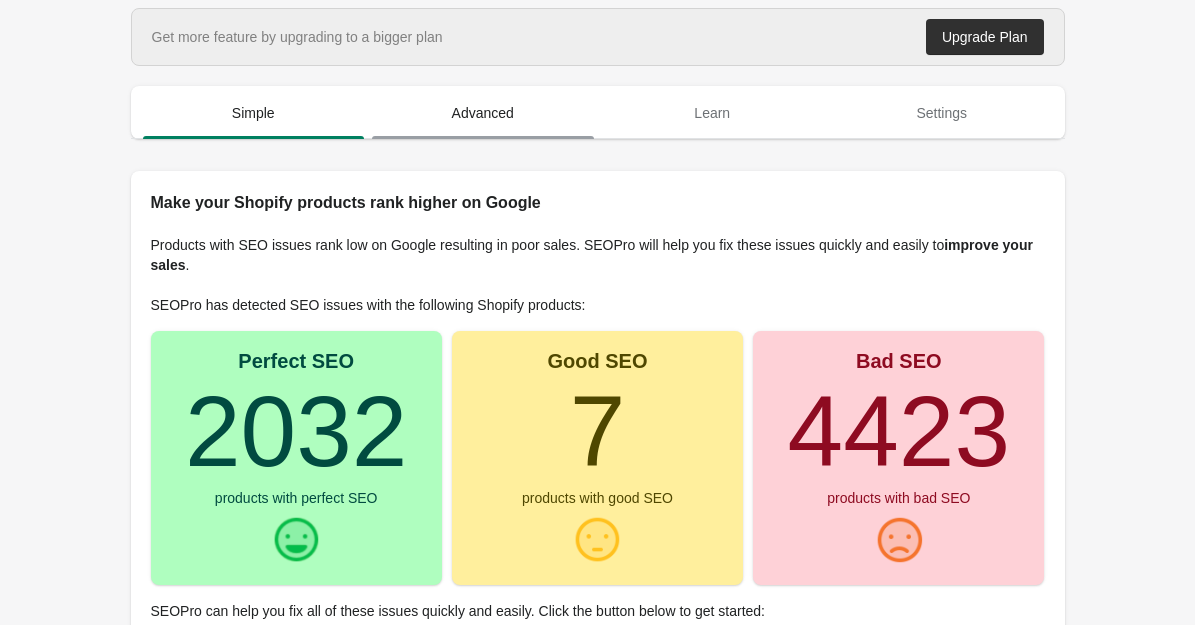 click on "Advanced" at bounding box center (483, 113) 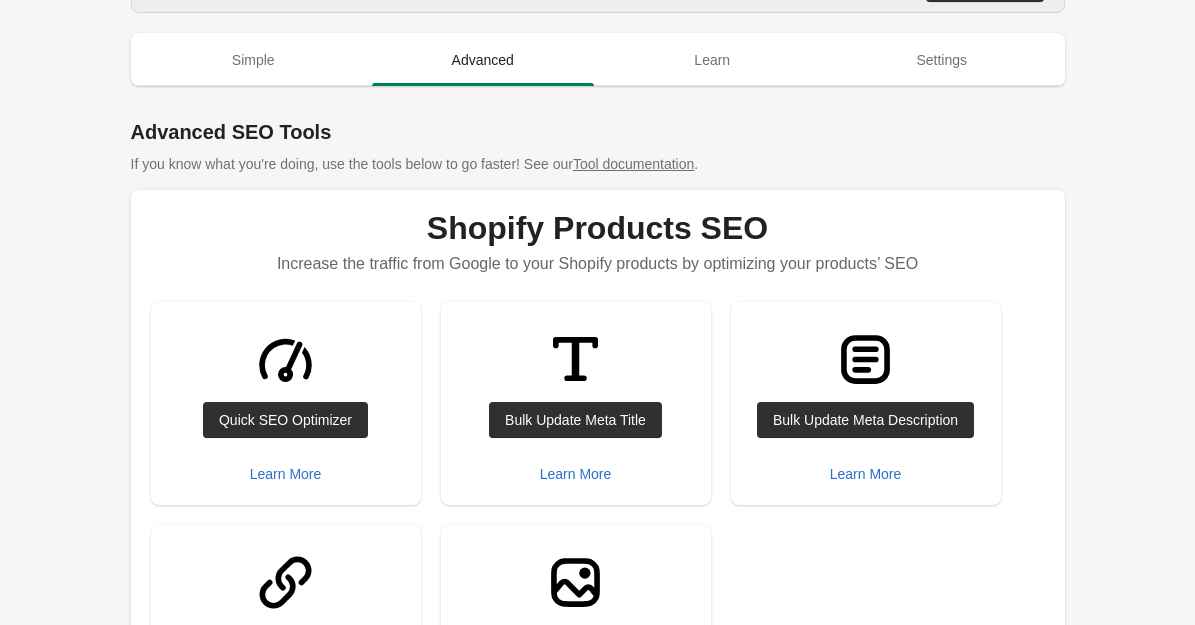 scroll, scrollTop: 144, scrollLeft: 0, axis: vertical 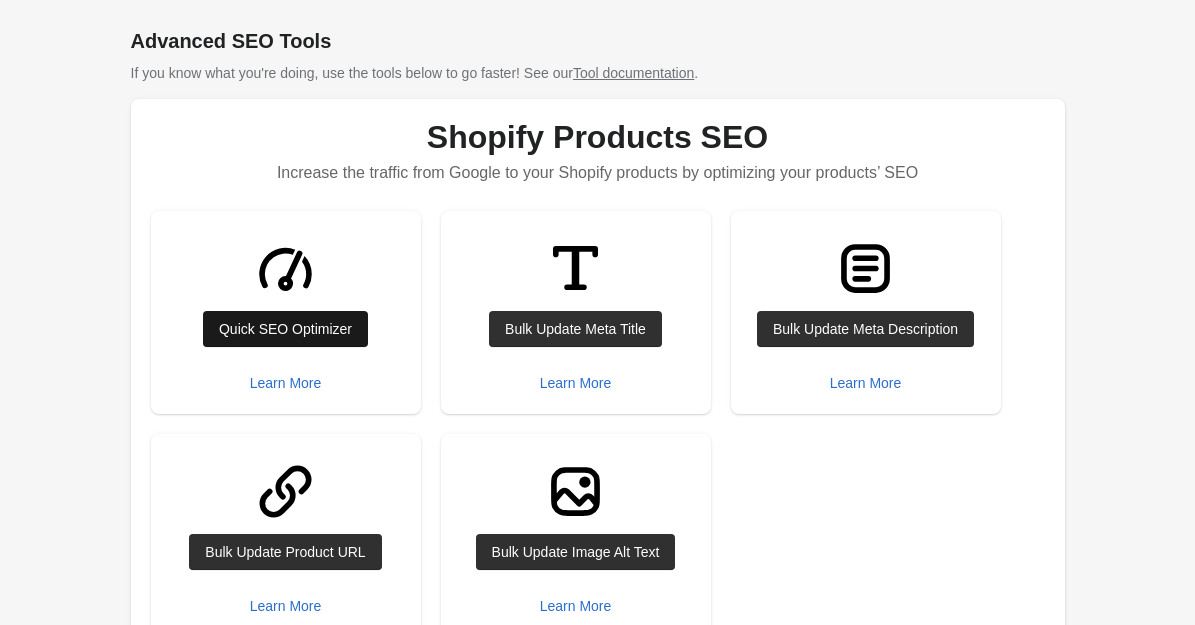 click on "Quick SEO Optimizer" at bounding box center [285, 329] 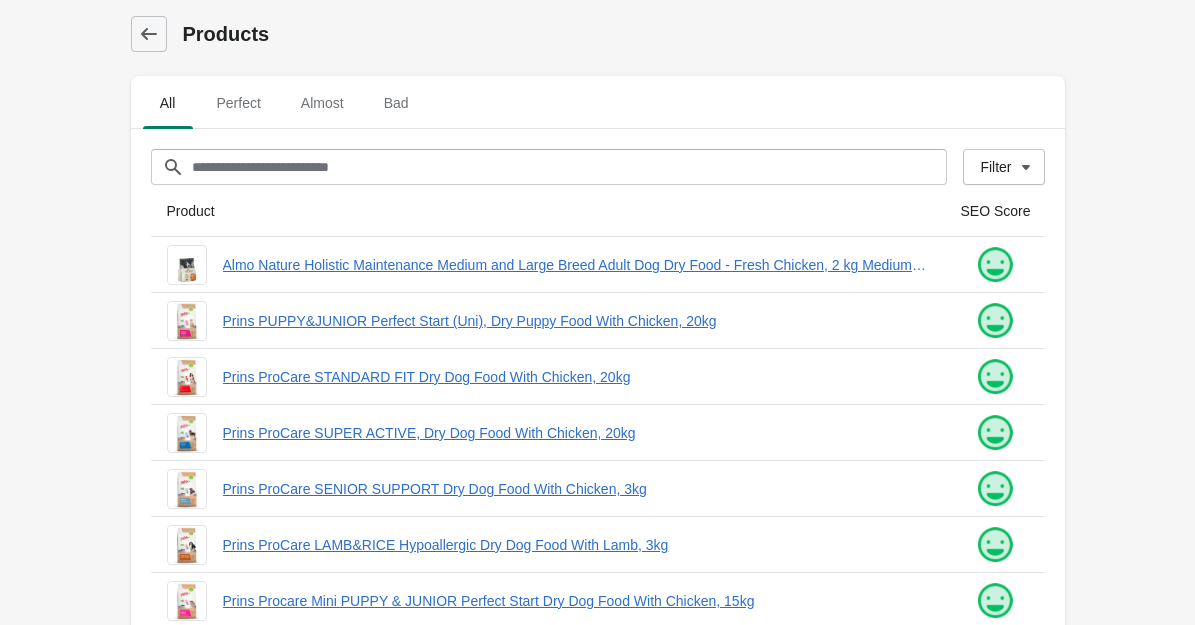 scroll, scrollTop: 0, scrollLeft: 0, axis: both 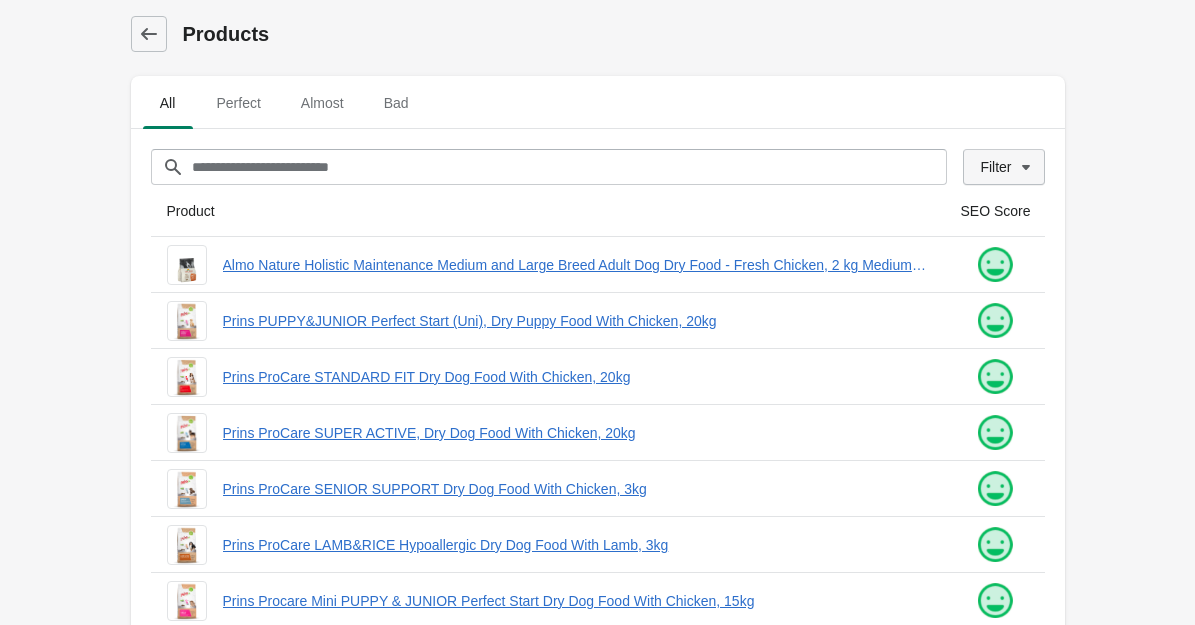 click 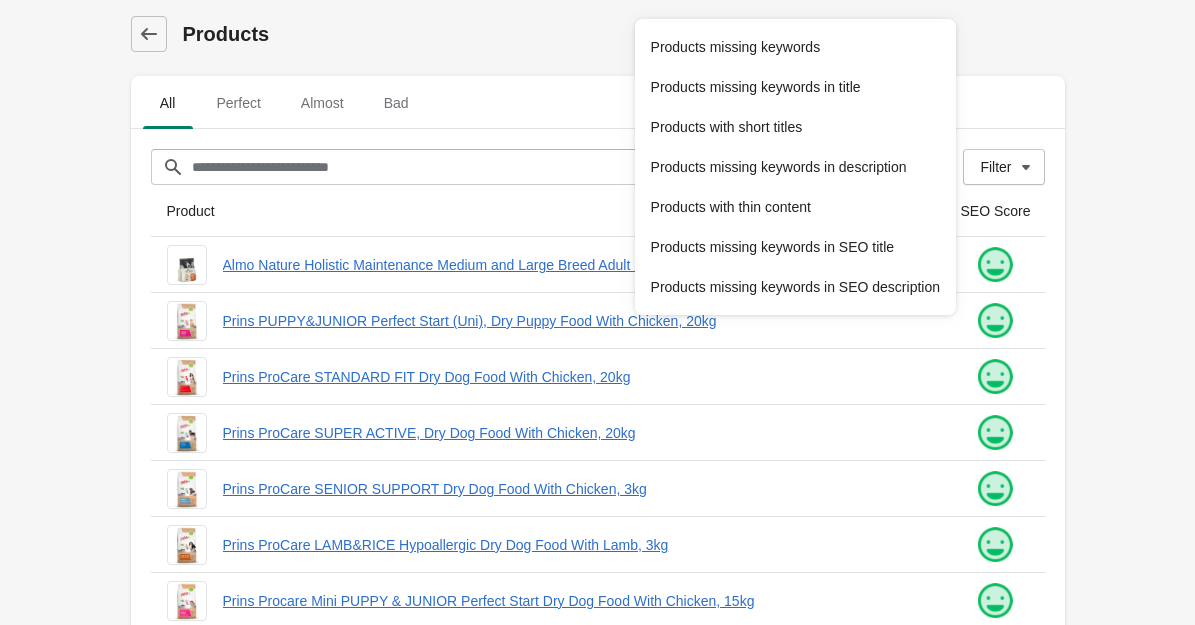 click on "Products" at bounding box center (624, 34) 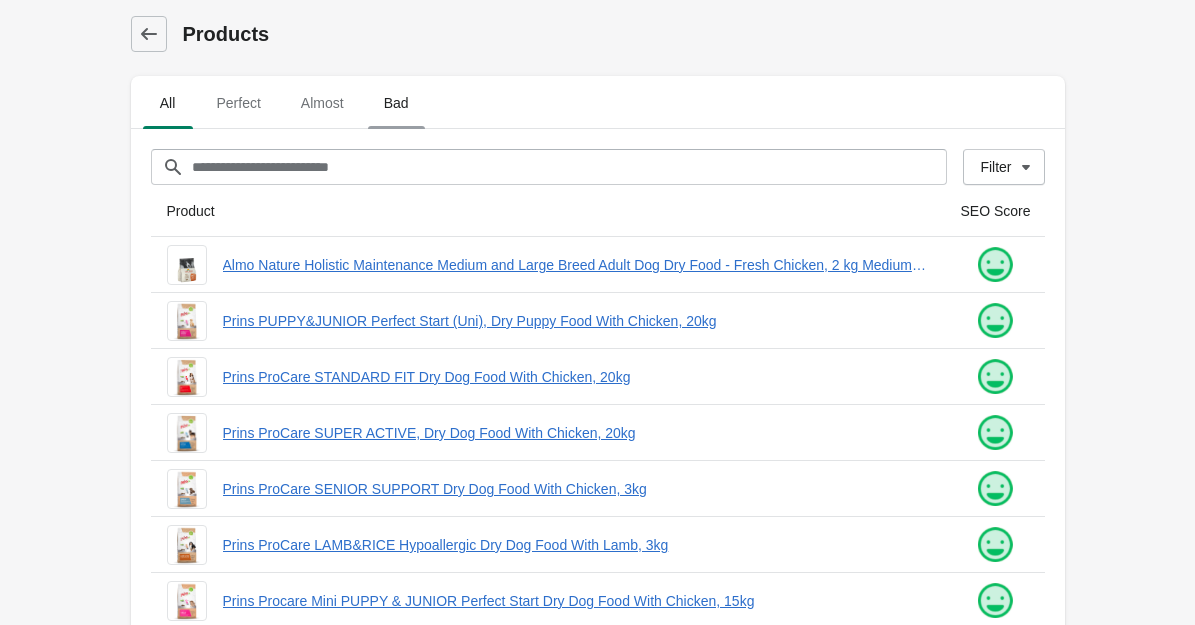 click on "Bad" at bounding box center (396, 103) 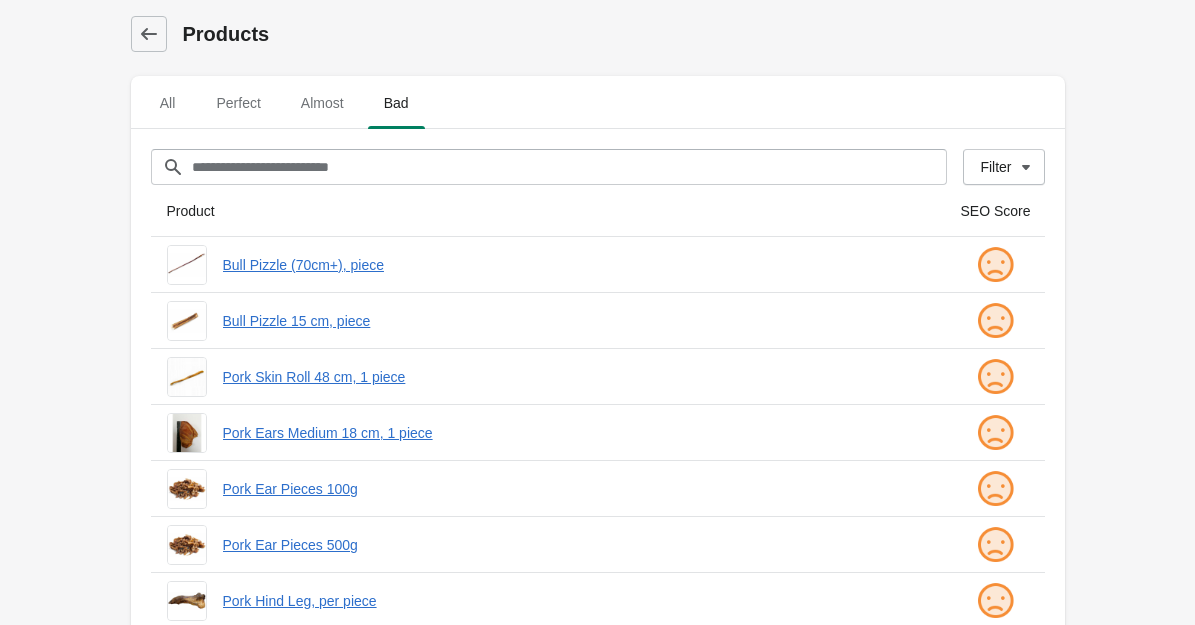 scroll, scrollTop: 0, scrollLeft: 0, axis: both 